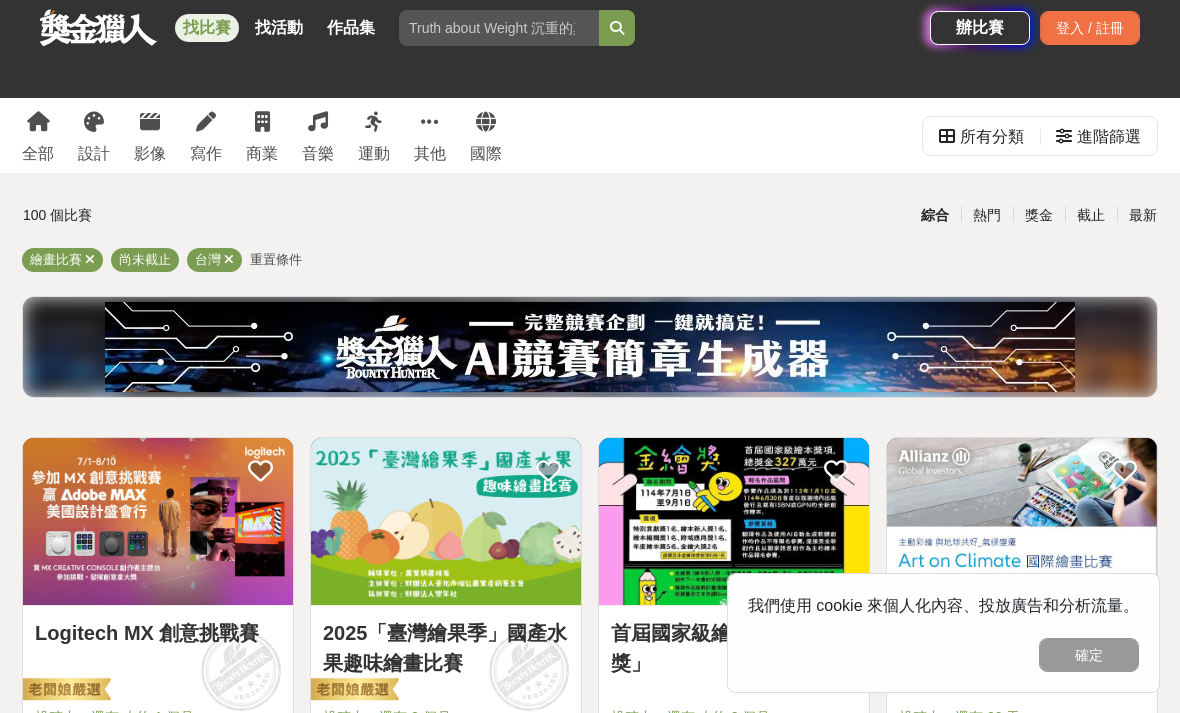 scroll, scrollTop: 57, scrollLeft: 0, axis: vertical 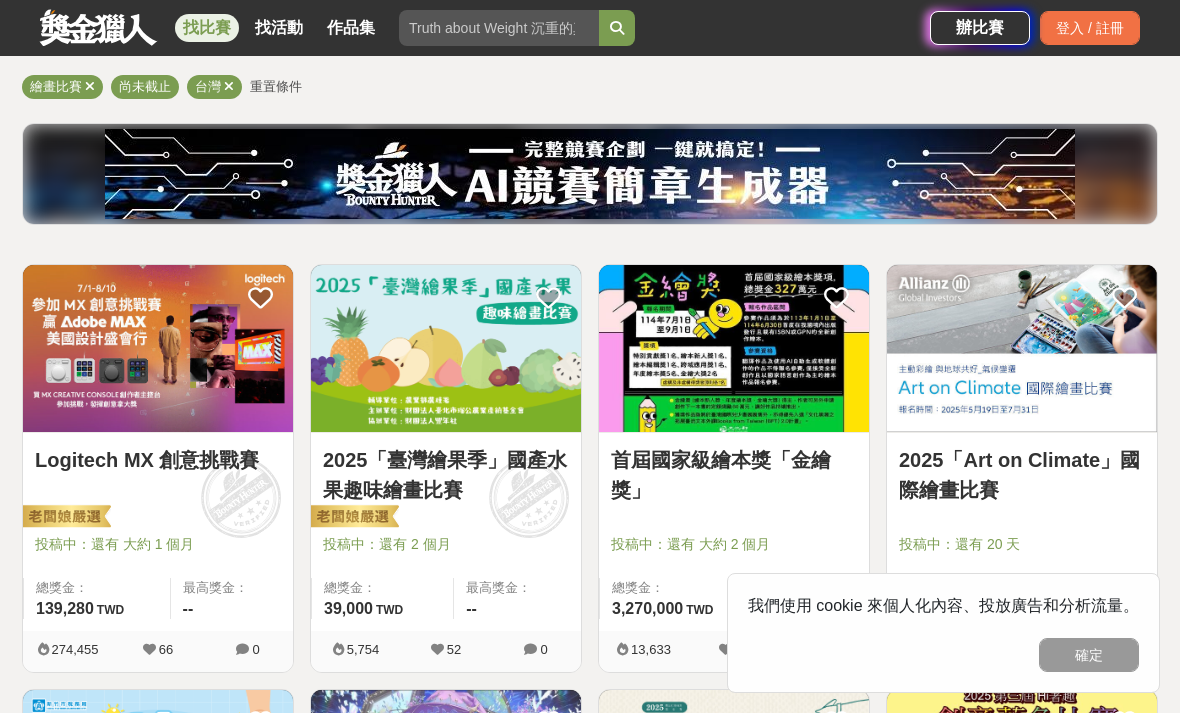 click on "確定" at bounding box center (1089, 655) 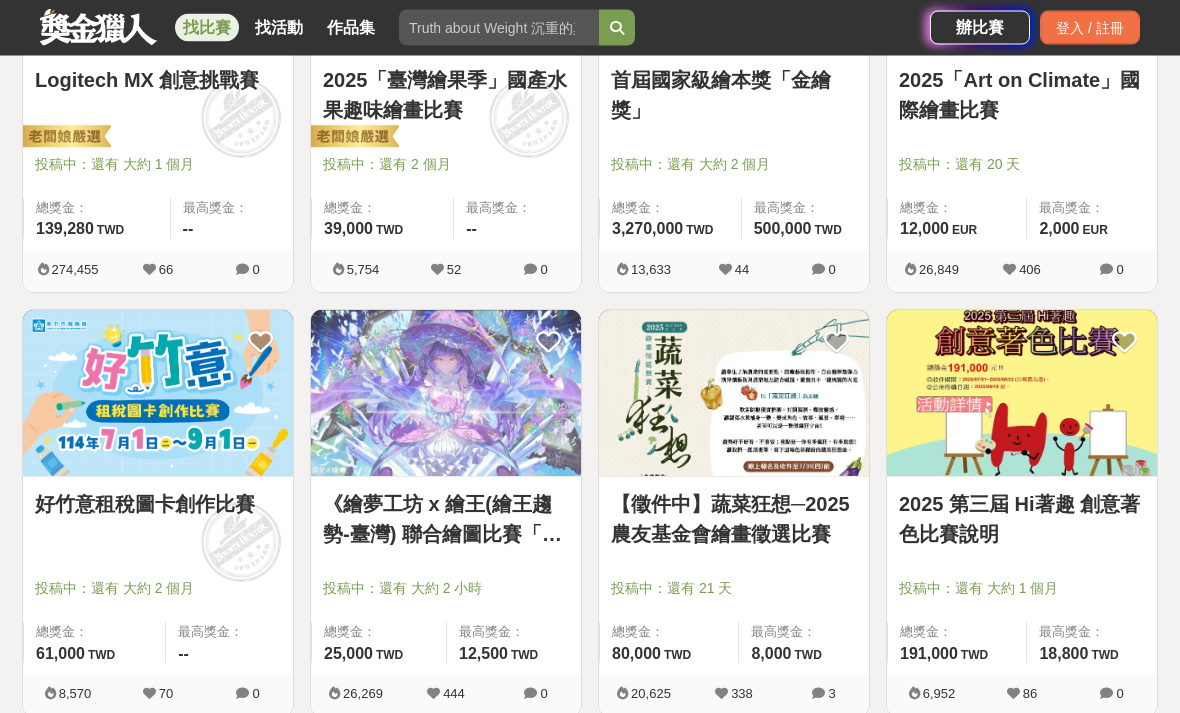 scroll, scrollTop: 553, scrollLeft: 0, axis: vertical 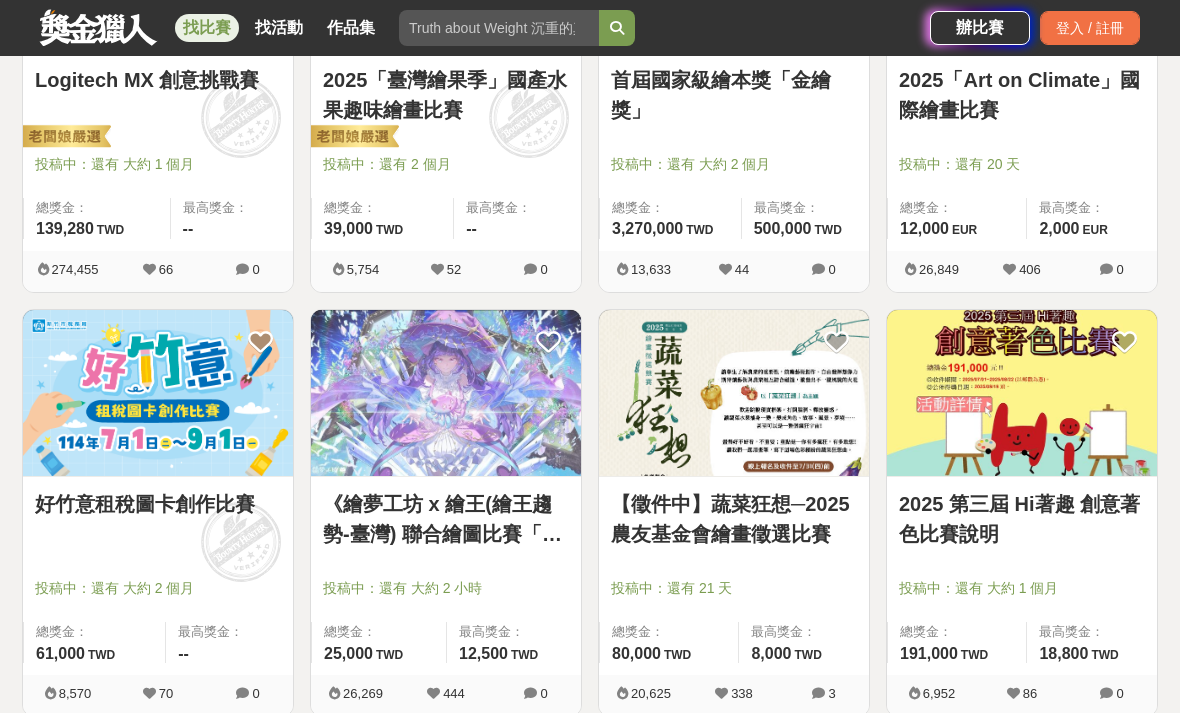 click at bounding box center (734, 393) 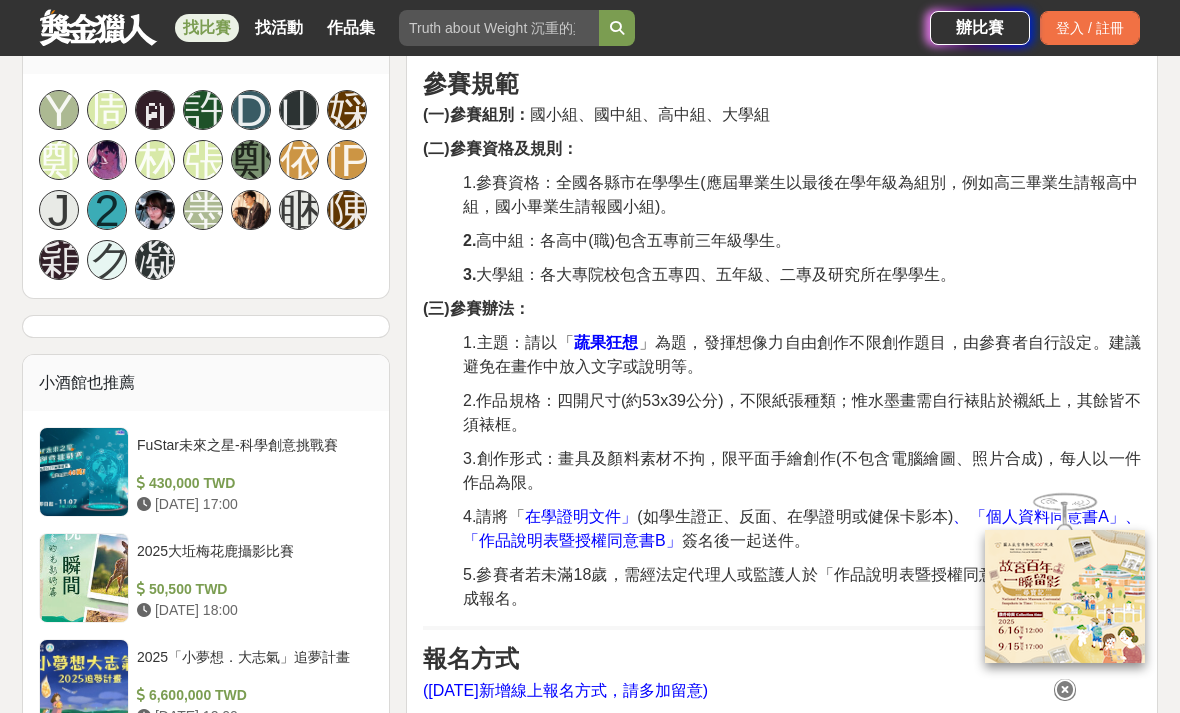 scroll, scrollTop: 1245, scrollLeft: 0, axis: vertical 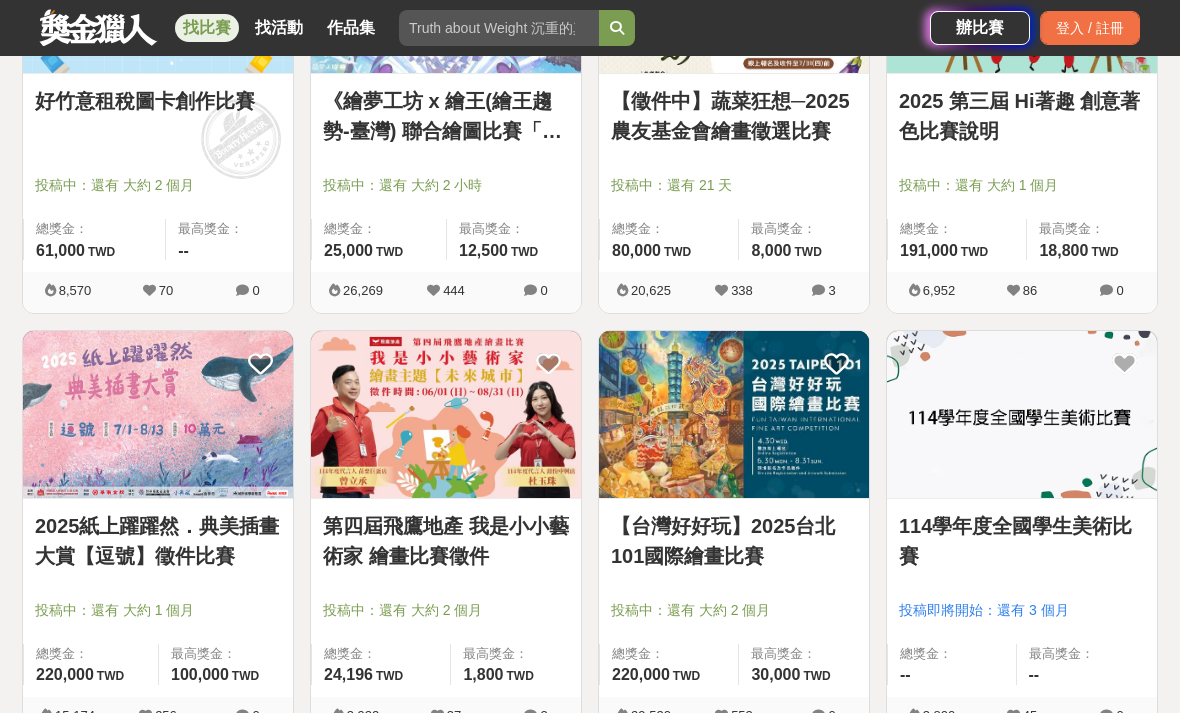 click at bounding box center [158, 414] 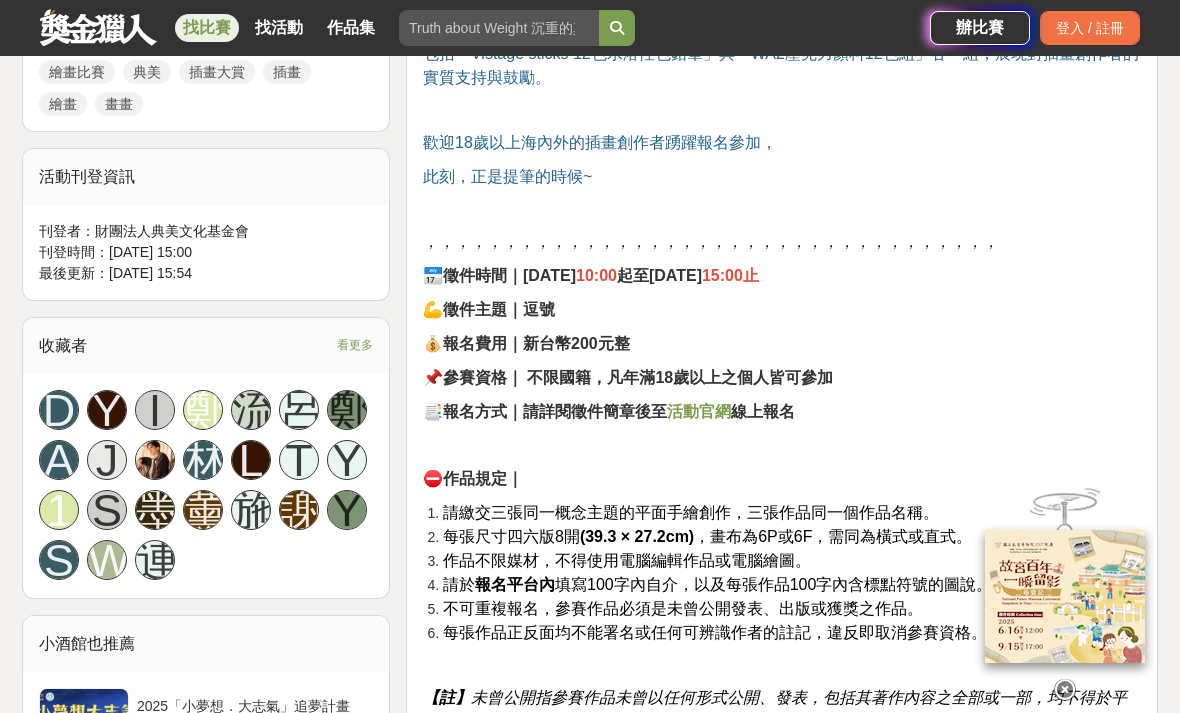 scroll, scrollTop: 981, scrollLeft: 0, axis: vertical 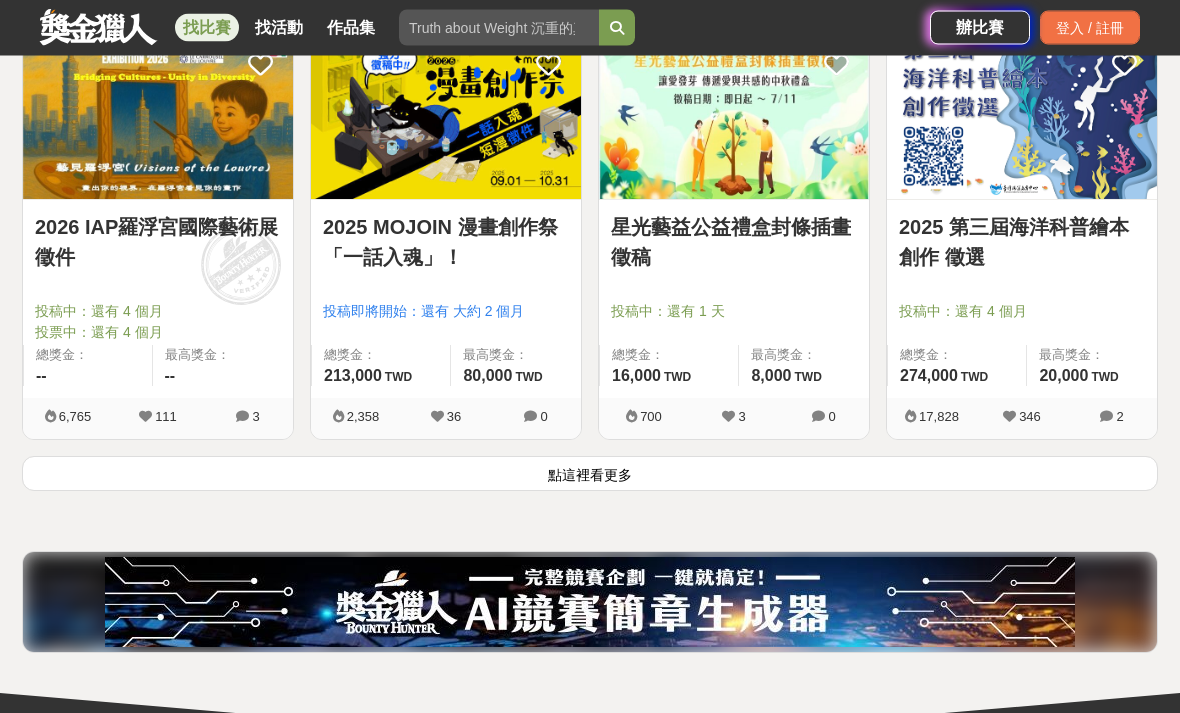click on "點這裡看更多" at bounding box center [590, 474] 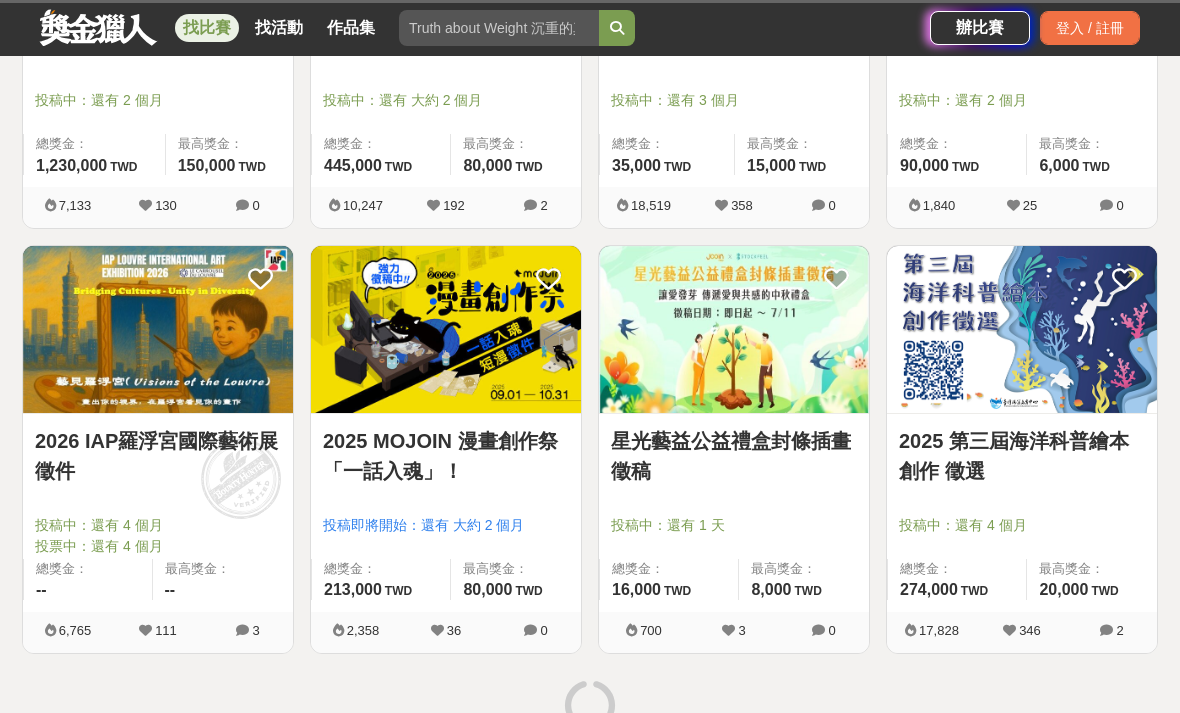 scroll, scrollTop: 2314, scrollLeft: 0, axis: vertical 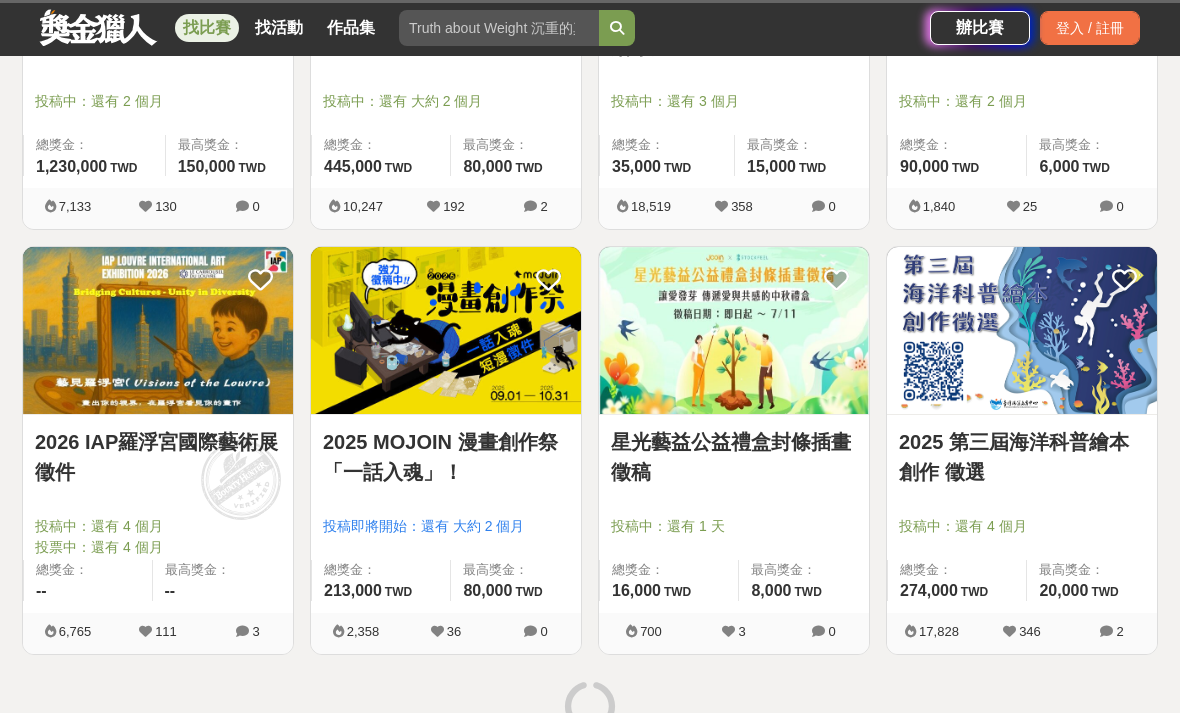 click on "0" at bounding box center (1112, 206) 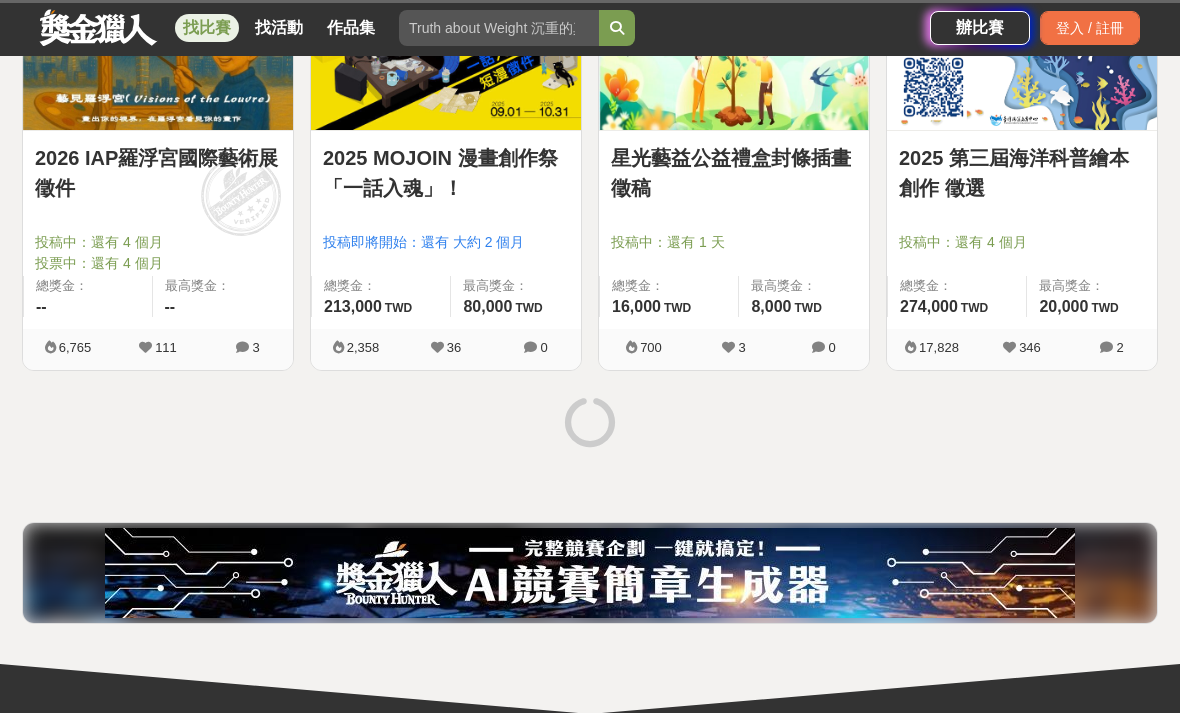click on "找活動" at bounding box center [279, 28] 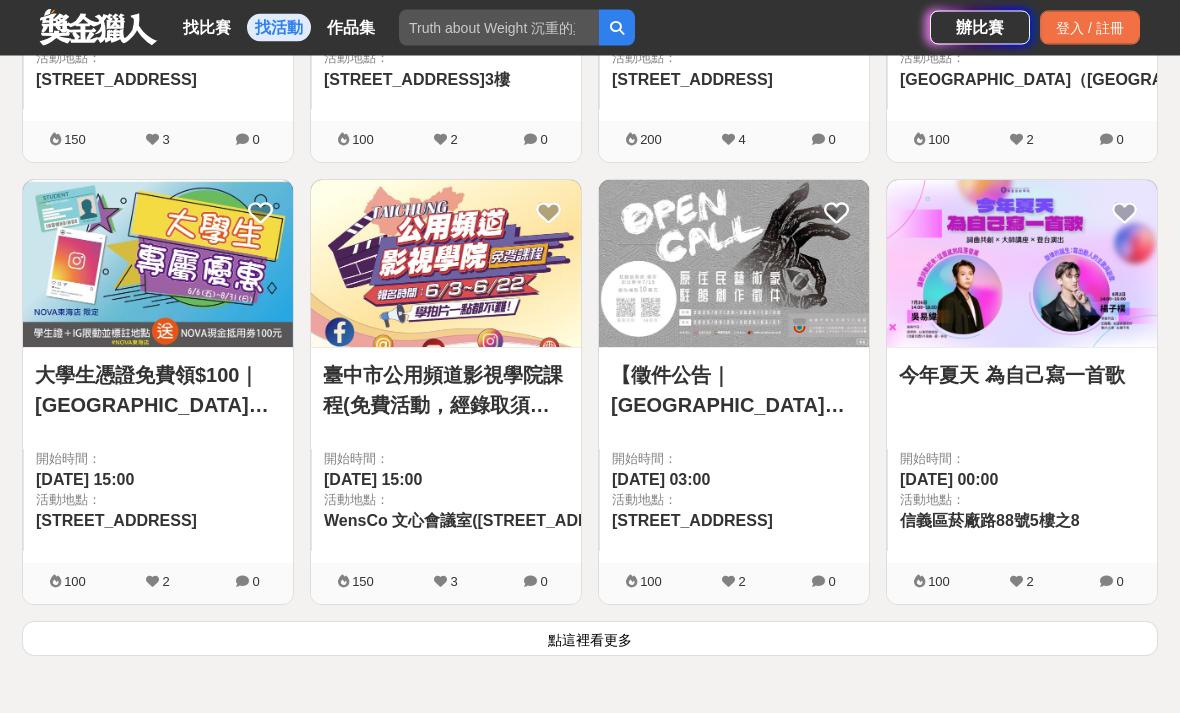 scroll, scrollTop: 2467, scrollLeft: 0, axis: vertical 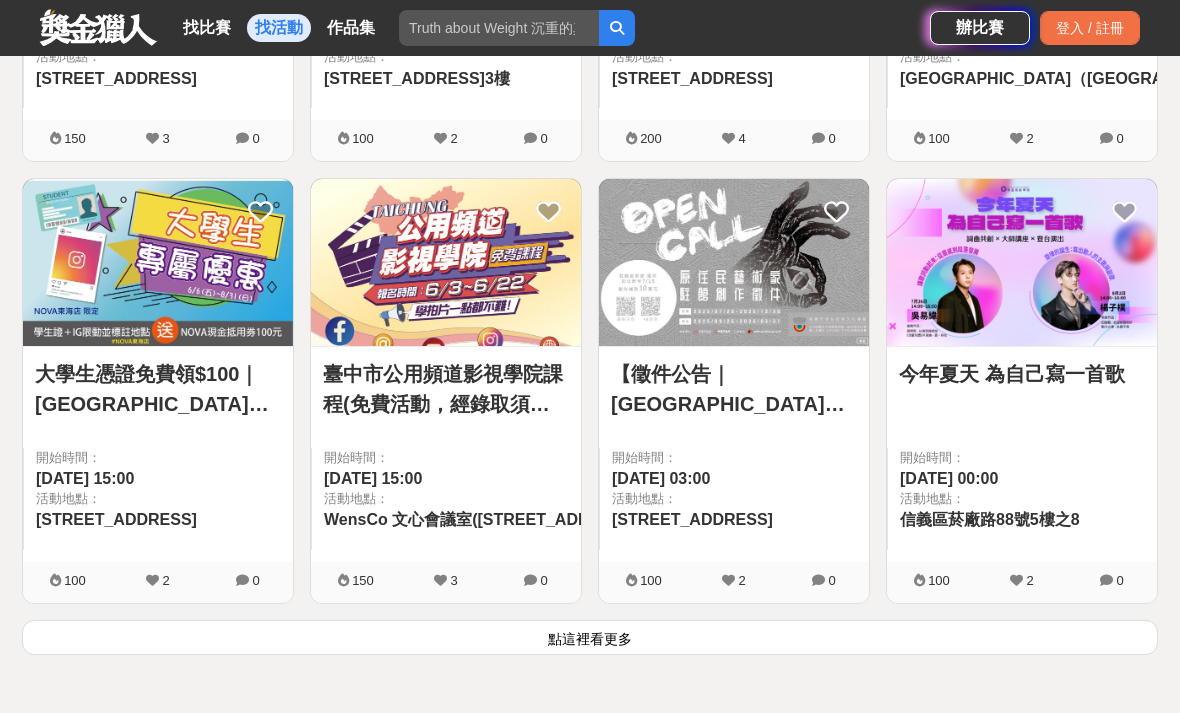 click on "點這裡看更多" at bounding box center (590, 637) 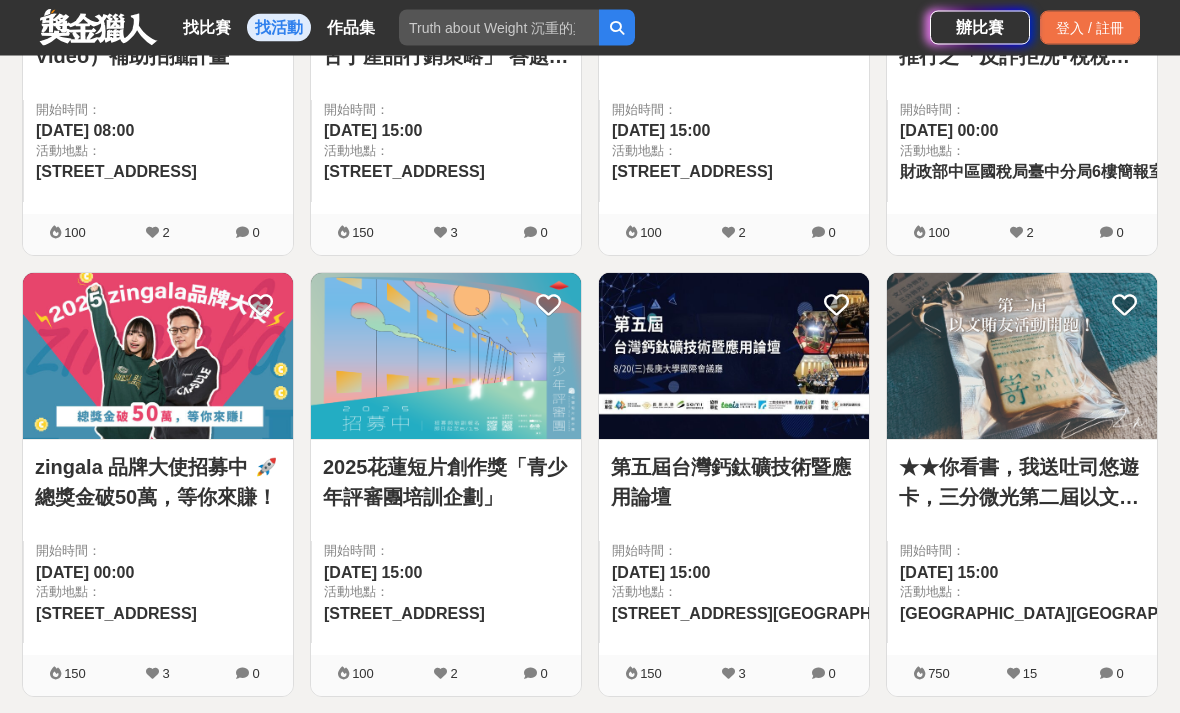 scroll, scrollTop: 4140, scrollLeft: 0, axis: vertical 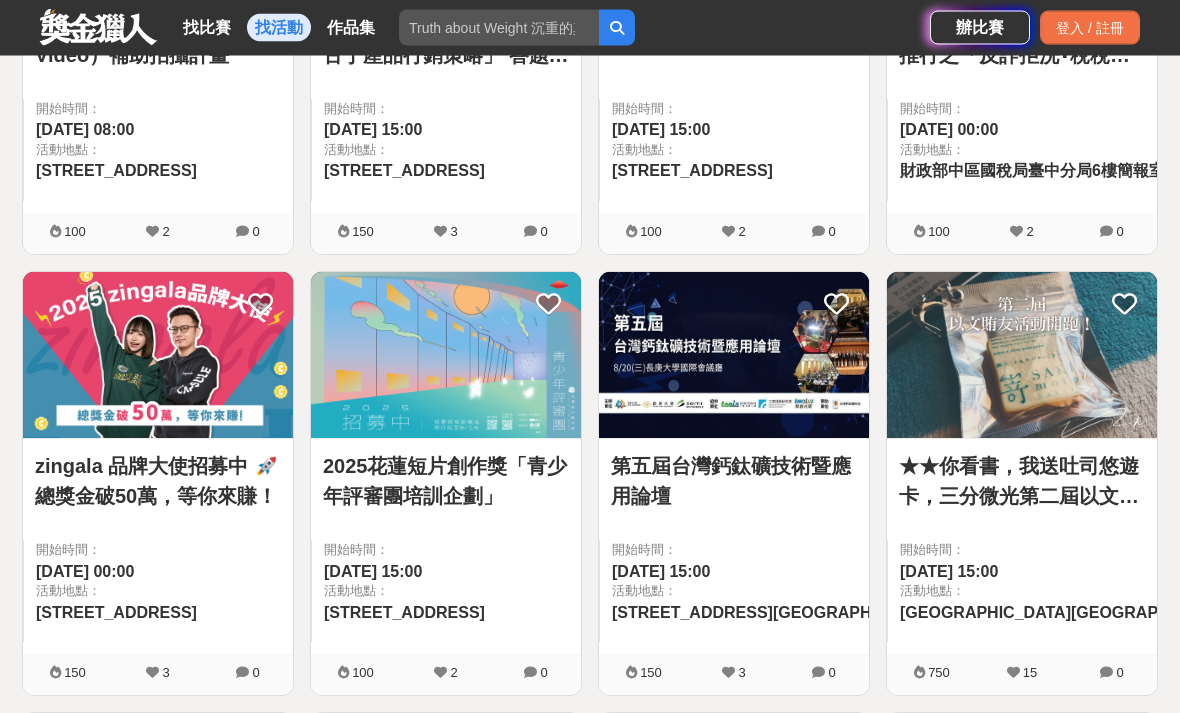click at bounding box center [158, 356] 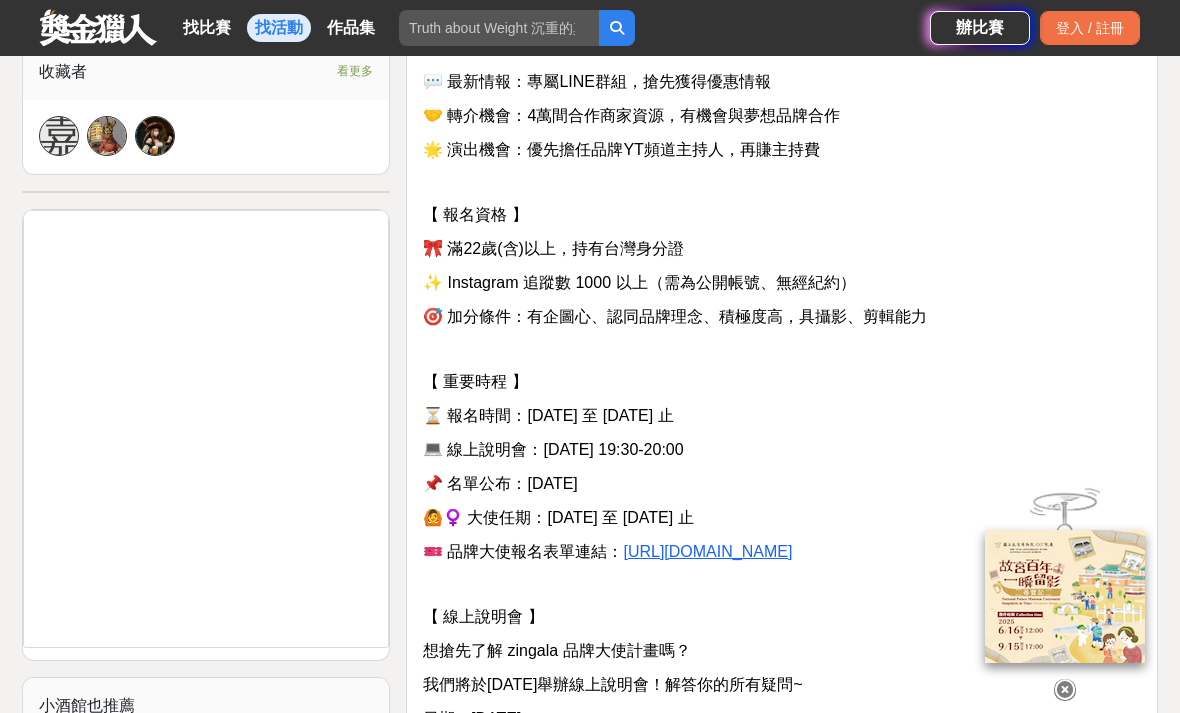 scroll, scrollTop: 1309, scrollLeft: 0, axis: vertical 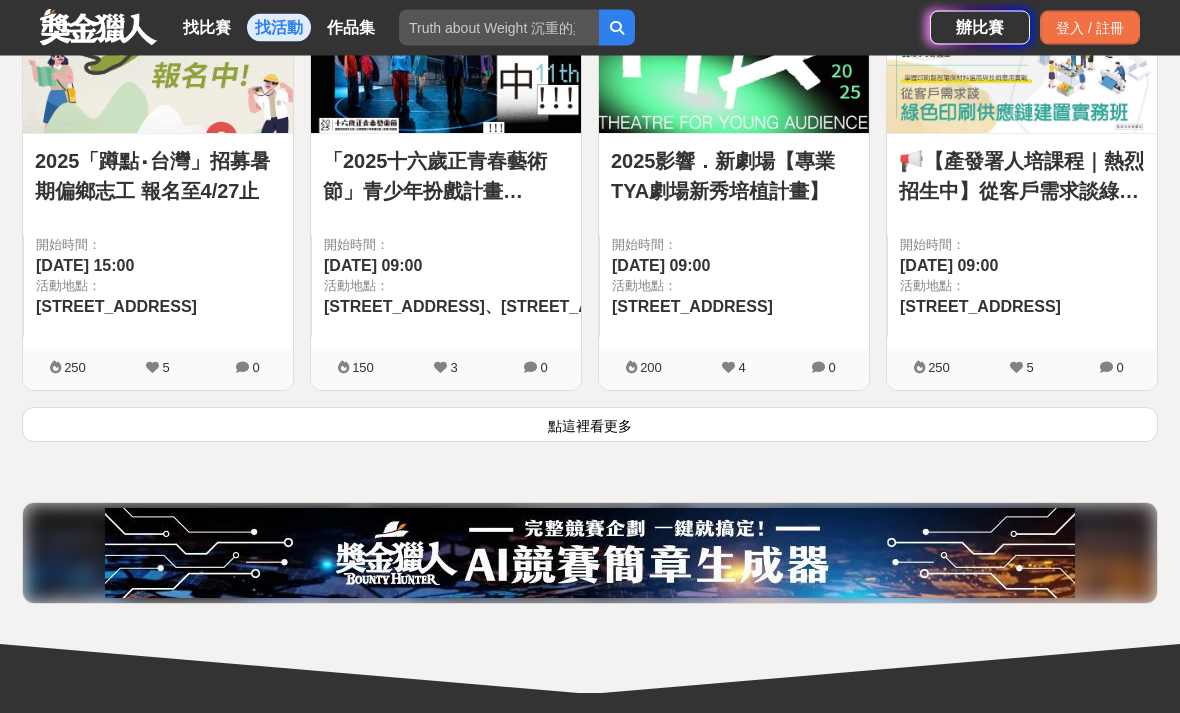 click on "52   個活動 綜合 熱門 截止 最新 尚未截止 重置條件 【表達溝通・展現自我】e-Peer校園大使Ｘ金質歷程獎成果發表暨頒獎典禮 開始時間： 2025-06-17 15:00 活動地點： 台北市信義區松隆路327號B1 151 3 0 🚀潮特工出任務 x 滑步車體驗賽🚀 開始時間： 2025-07-09 15:00 活動地點： 潮州鎮光春路292號 100 2 0 LEVEL UP！銀閃閃跨界挑戰賽 開始時間： 2025-07-09 15:00 活動地點： 屏東市勝利路9號 100 2 0 2025東南表藝夢想開箱日 開始時間： 2025-07-09 15:00 活動地點： 新北市深坑區北深路三段152號 100 2 0 「淨零新知・循環未來」教師增能培訓工作坊 開始時間： 2025-07-08 15:00 活動地點： 番路鄉新福村1鄰五虎寮18號 100 2 0 Nintendo Switch 2｜搶先玩-《瑪利歐賽車世界》體驗賽 開始時間： 2025-07-08 15:00 活動地點： 西屯區台灣大道四段1086號 100 2 0 2025總統盃黑客松宣傳徵件及應用講座說明會報名開跑！ 2" at bounding box center [590, -2256] 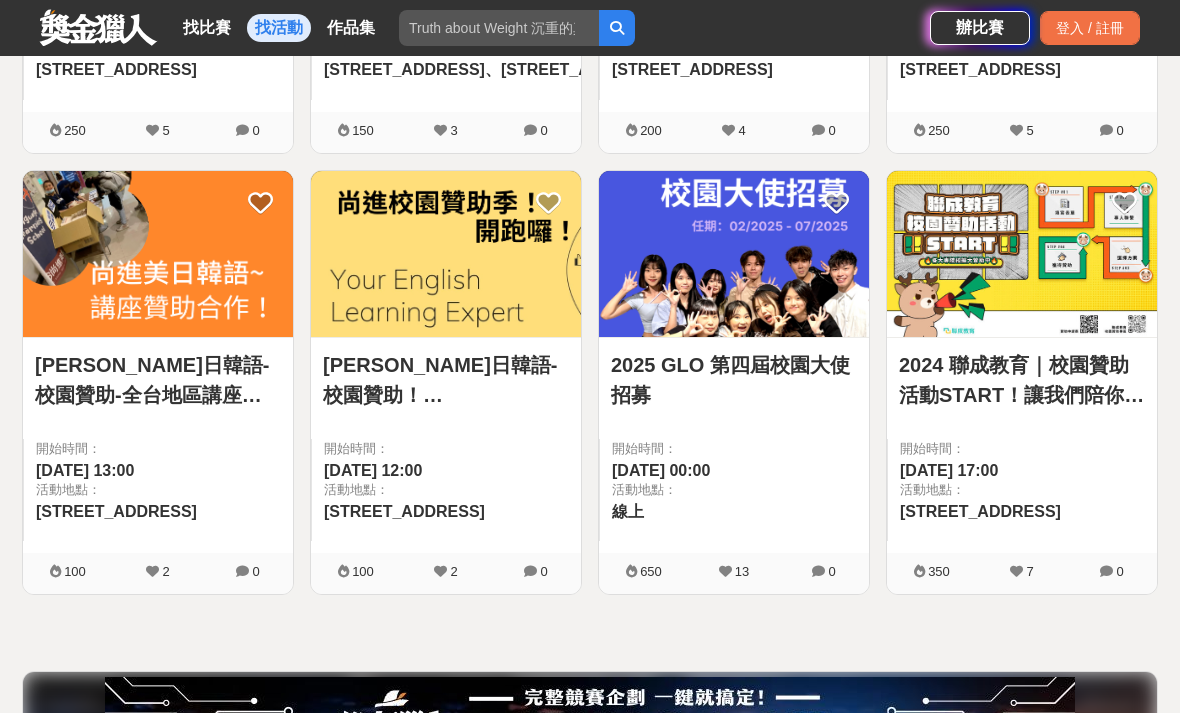 scroll, scrollTop: 5607, scrollLeft: 0, axis: vertical 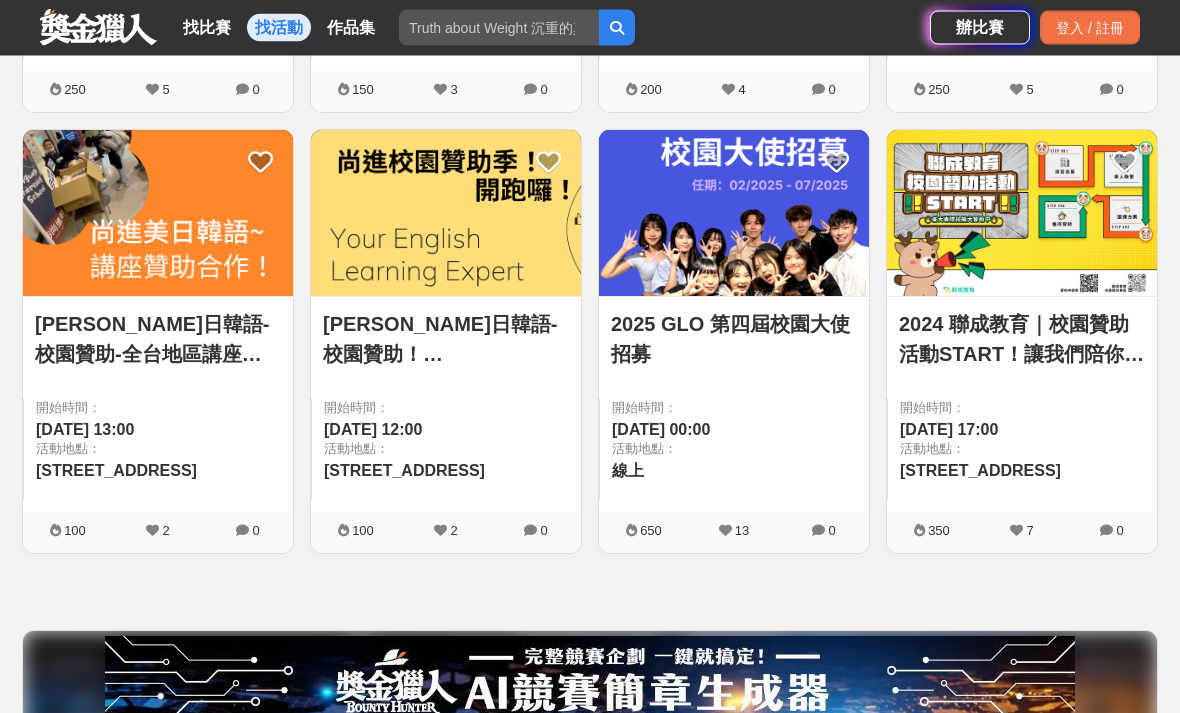 click on "找比賽" at bounding box center [207, 28] 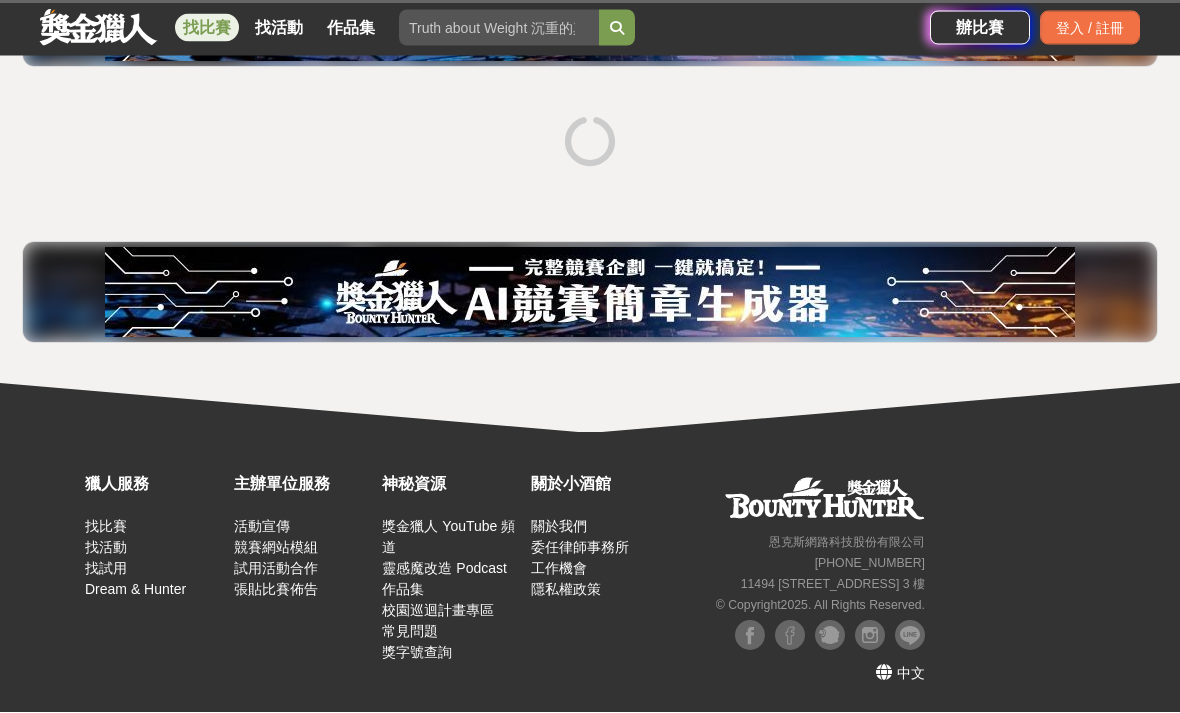 scroll, scrollTop: 266, scrollLeft: 0, axis: vertical 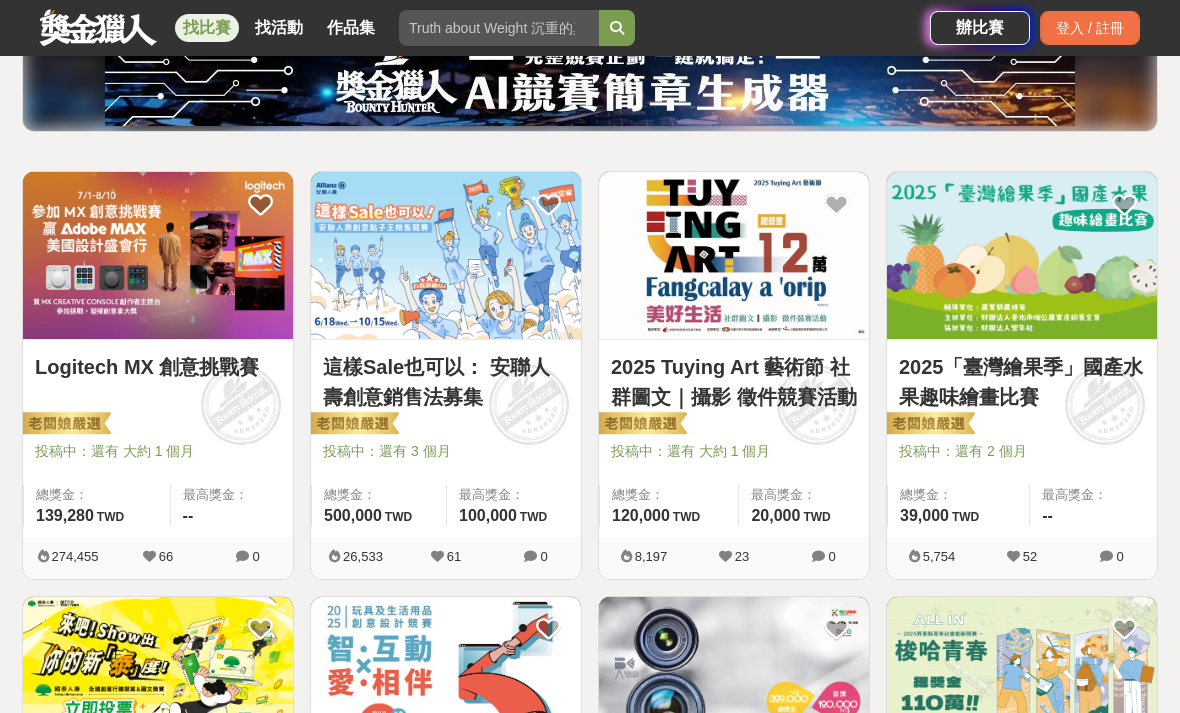 click at bounding box center [158, 255] 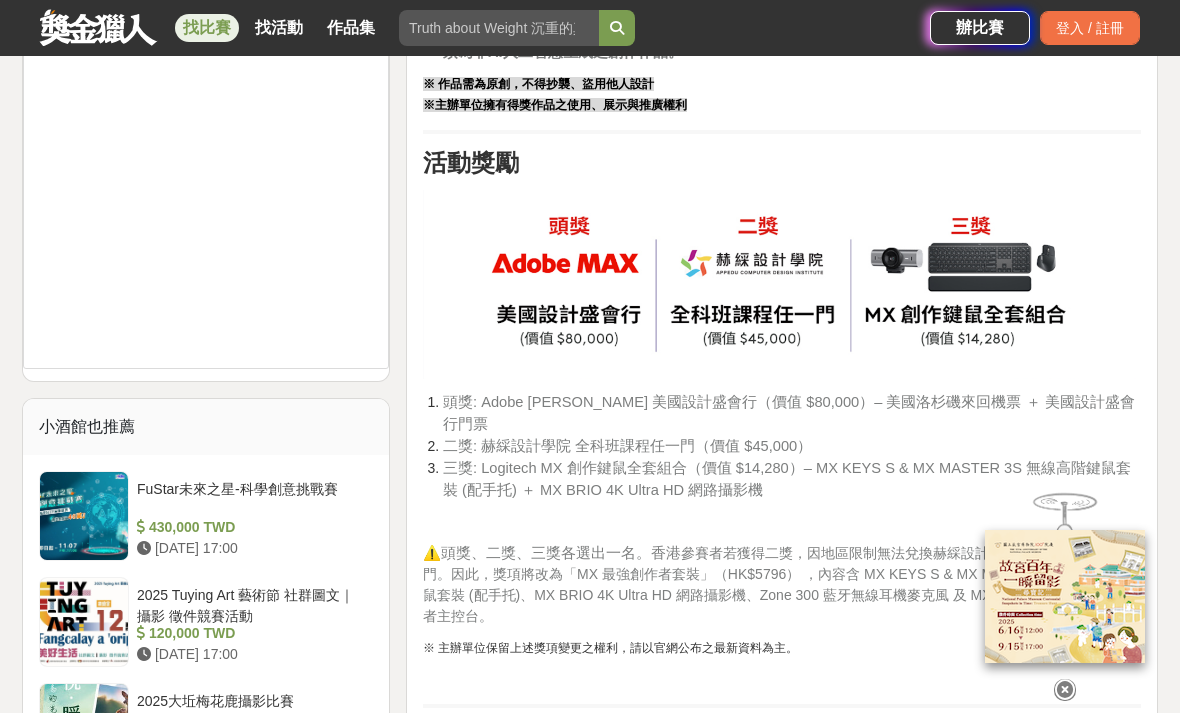 scroll, scrollTop: 2232, scrollLeft: 0, axis: vertical 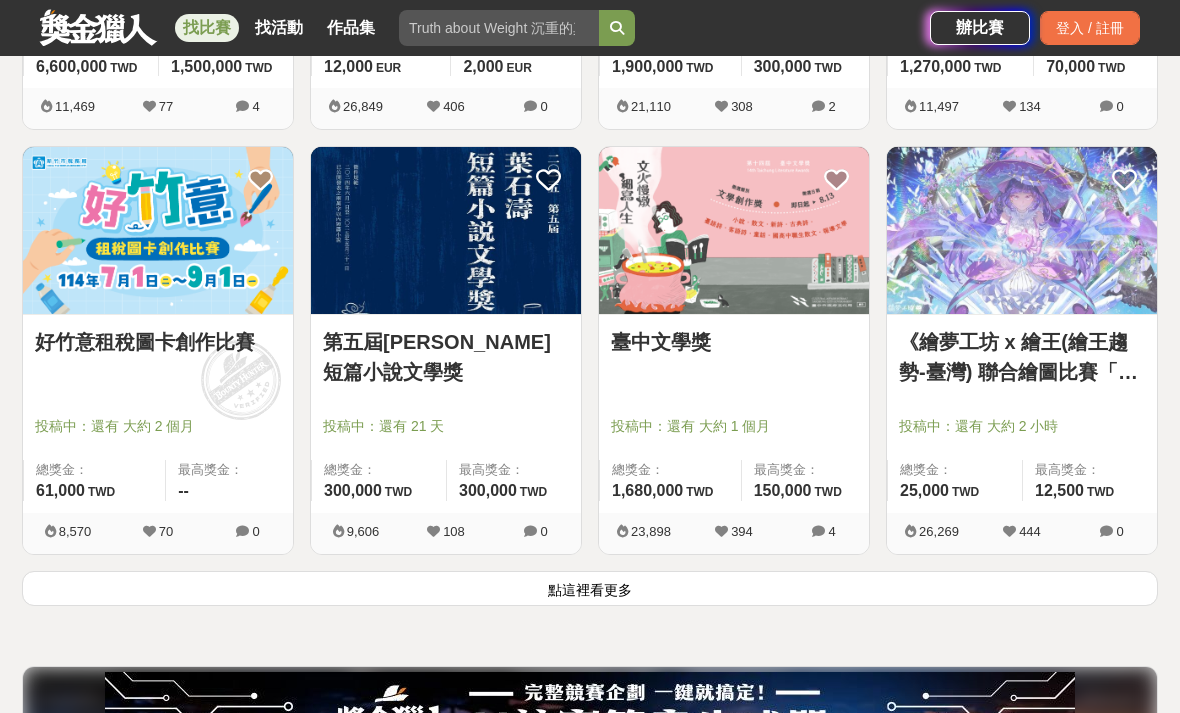 click on "投稿中：還有 大約 2 個月" at bounding box center (158, 426) 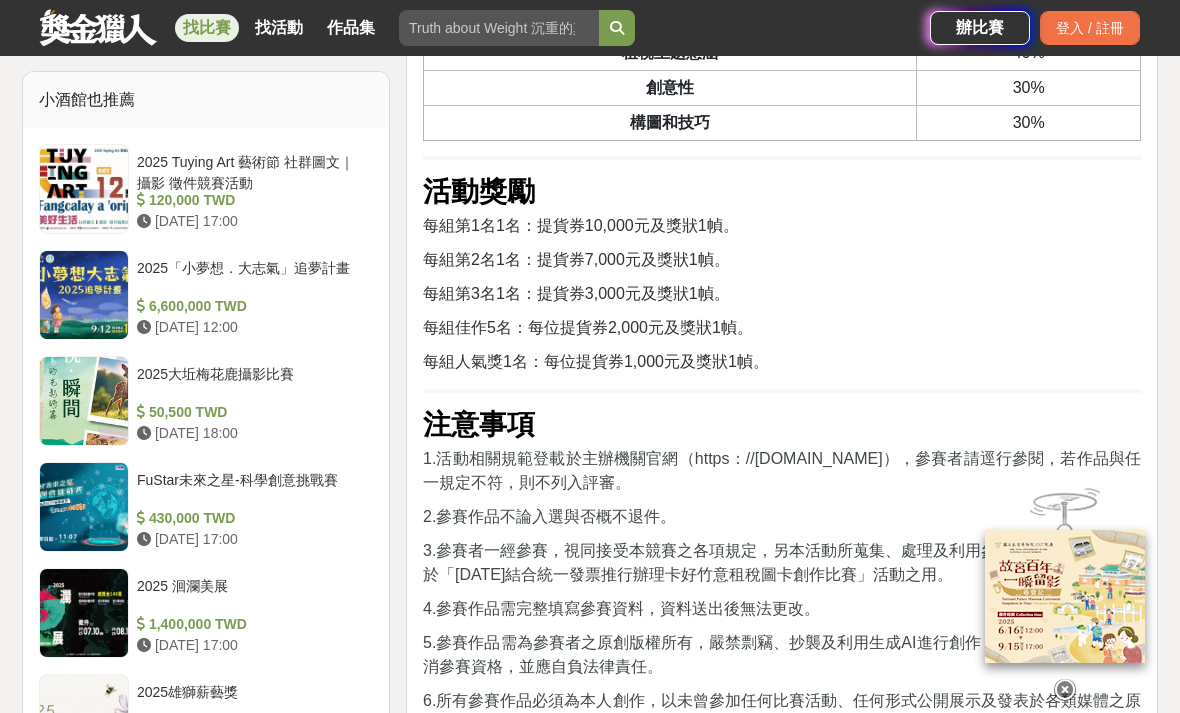 scroll, scrollTop: 3022, scrollLeft: 0, axis: vertical 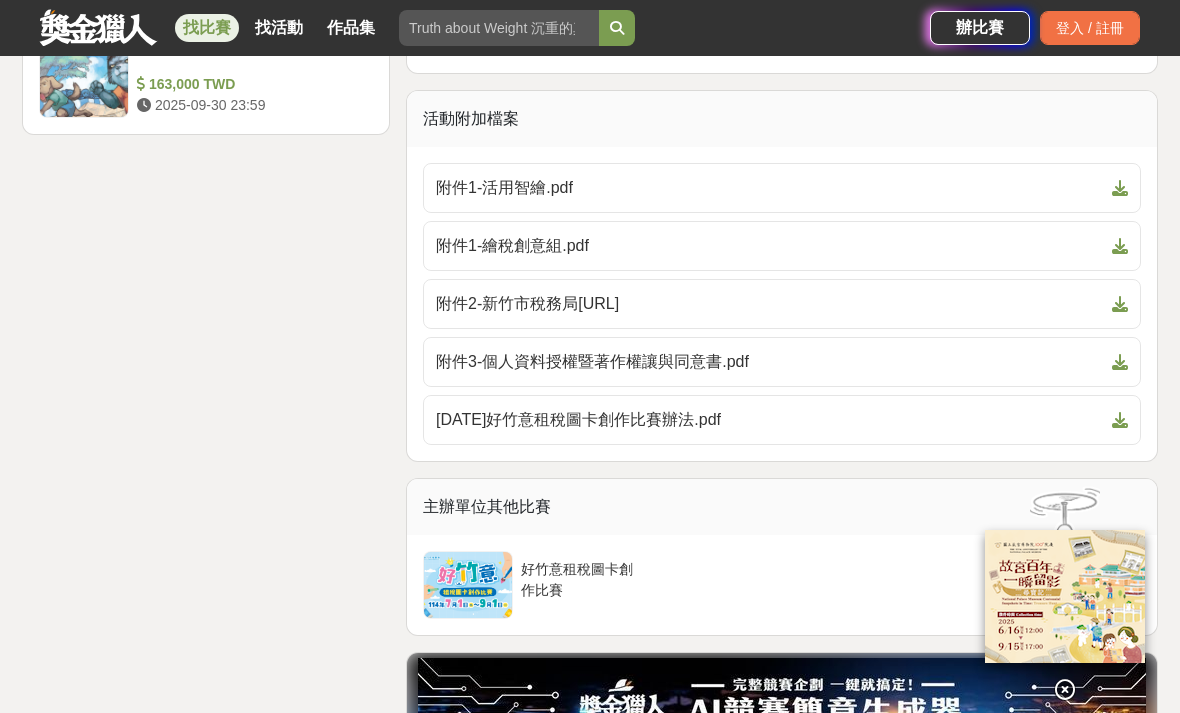 click on "附件1-活用智繪.pdf" at bounding box center [770, 188] 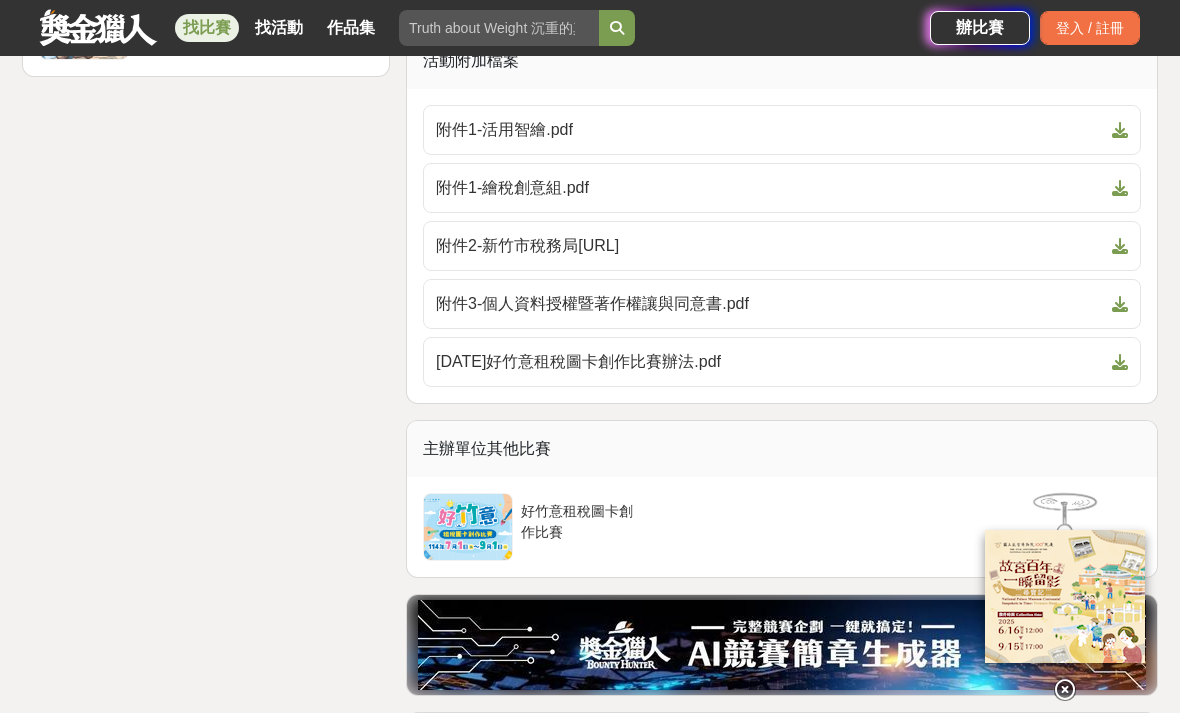 scroll, scrollTop: 4364, scrollLeft: 0, axis: vertical 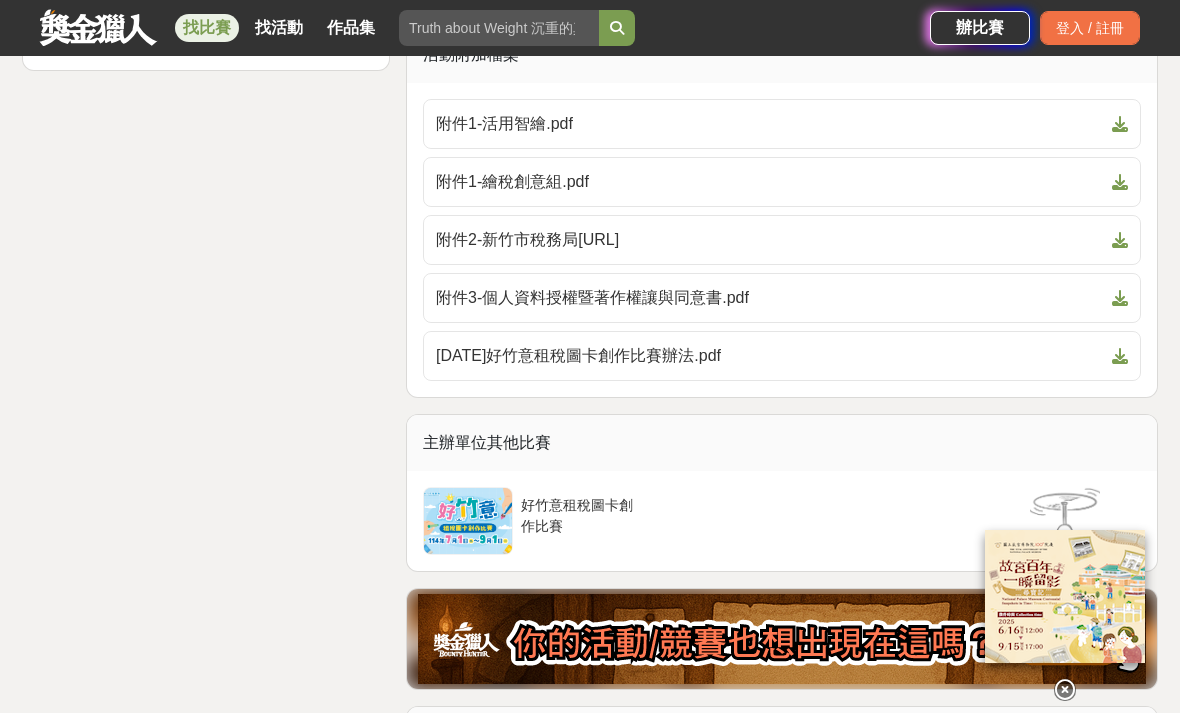 click on "附件2-新竹市稅務局[URL]" at bounding box center (770, 240) 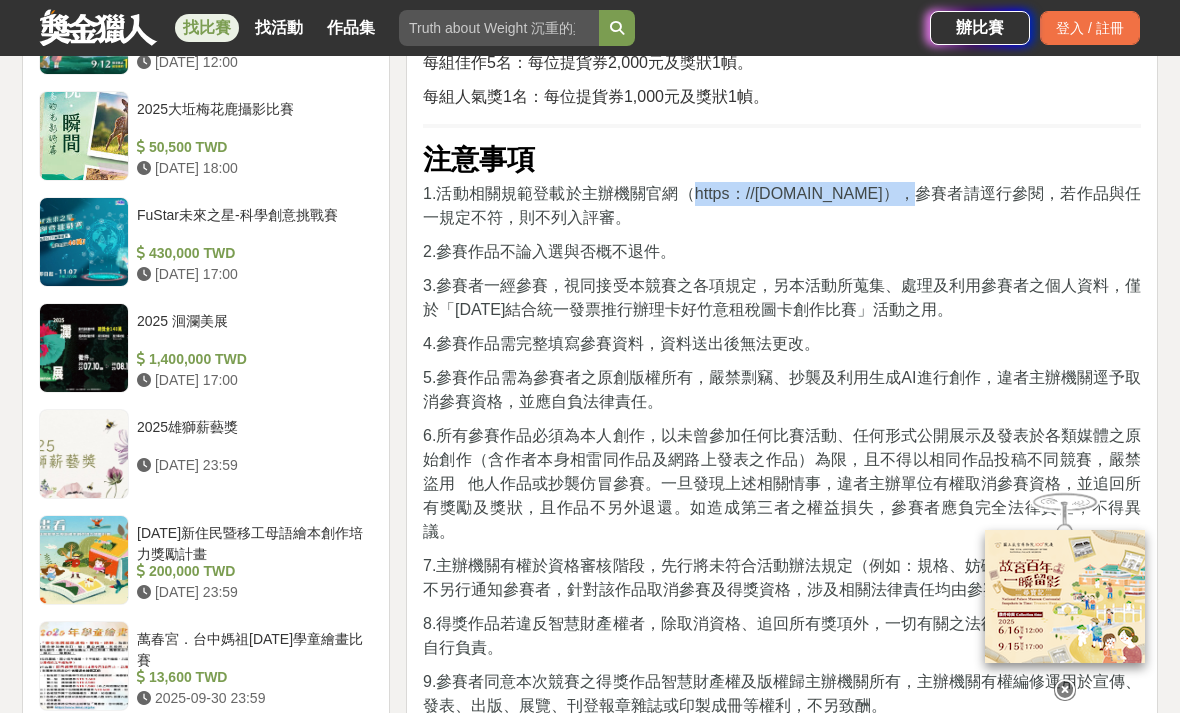 scroll, scrollTop: 3284, scrollLeft: 0, axis: vertical 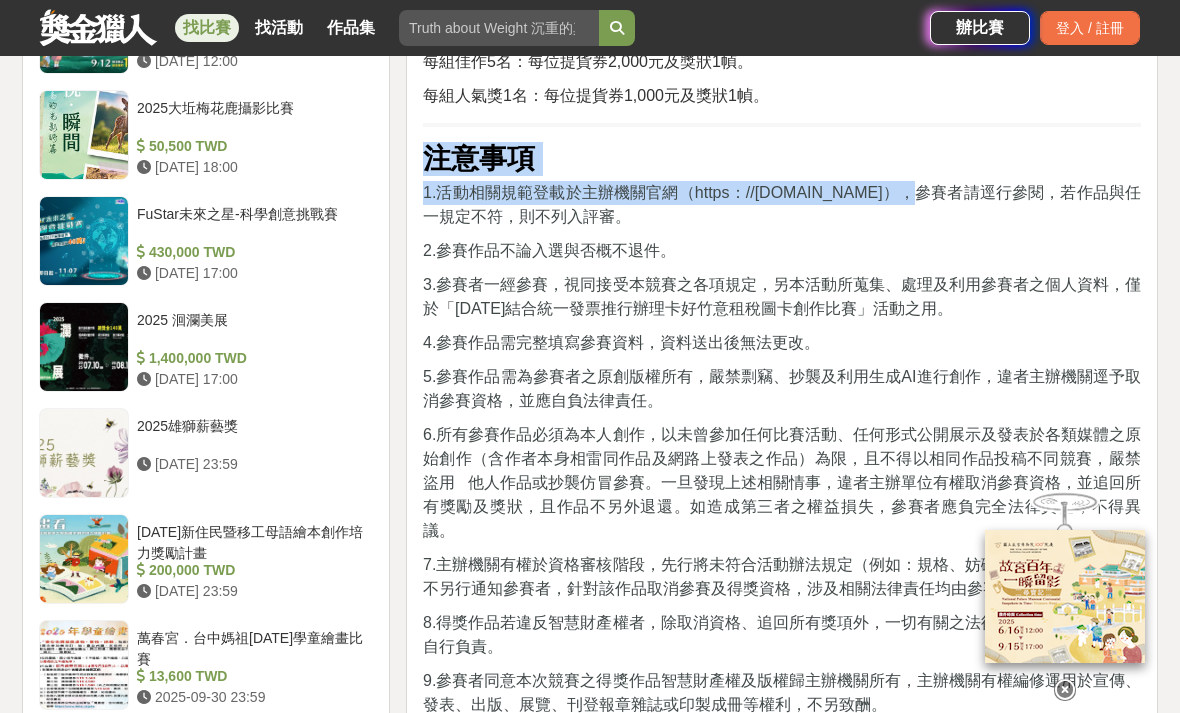 click on "2.參賽作品不論入選與否概不退件。" at bounding box center [782, 251] 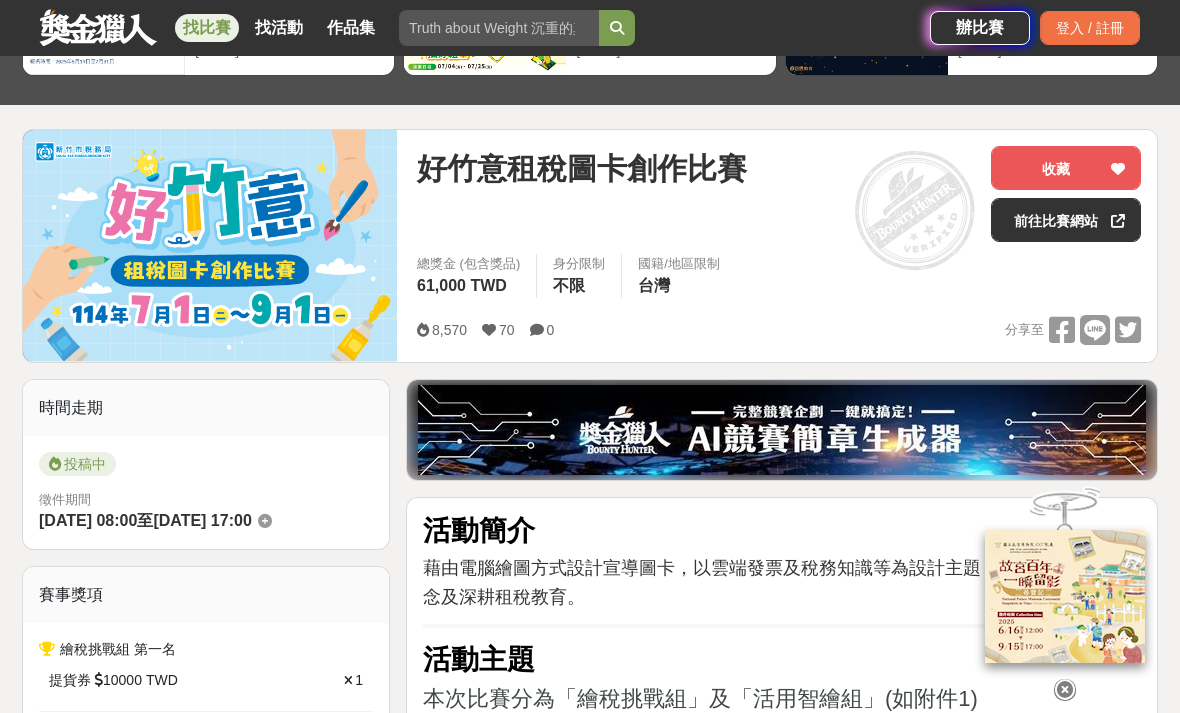 scroll, scrollTop: 175, scrollLeft: 0, axis: vertical 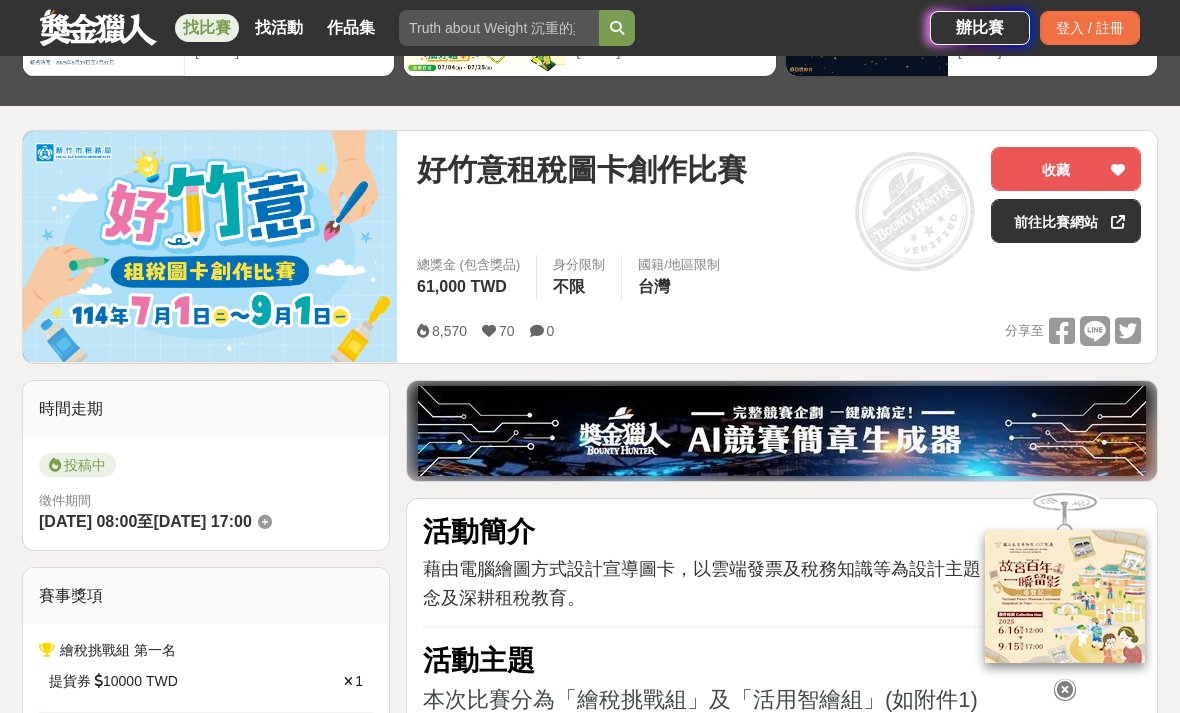 click on "前往比賽網站" at bounding box center [1066, 221] 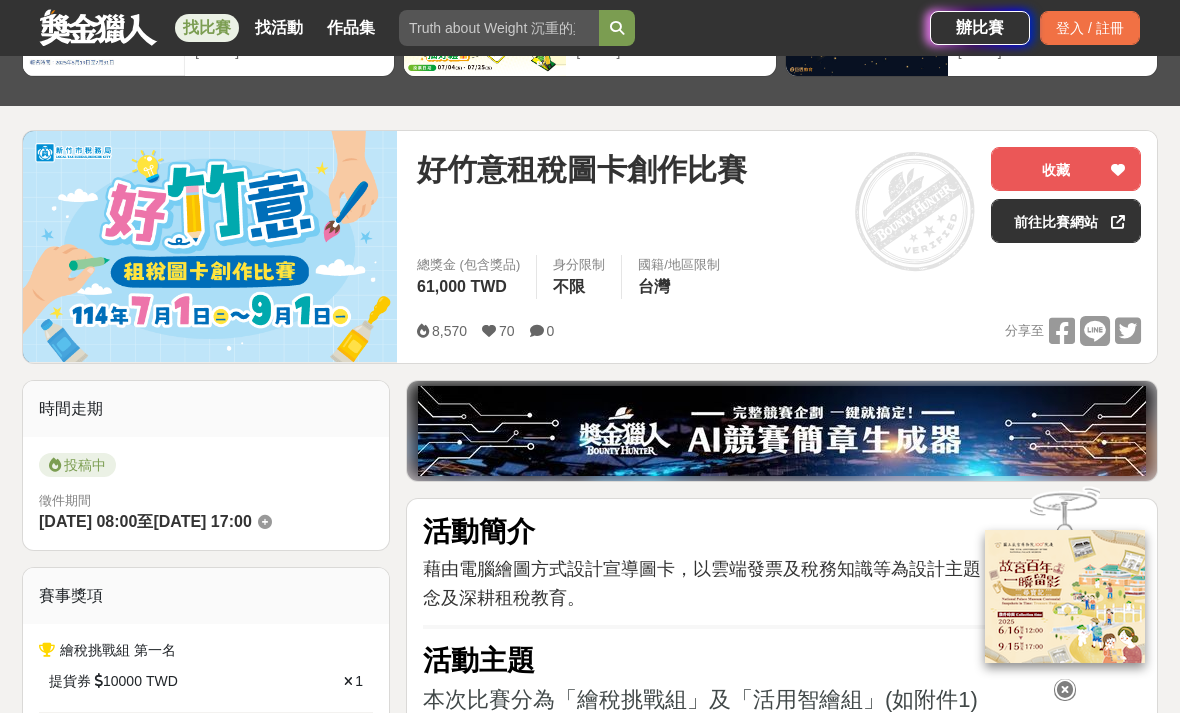 scroll, scrollTop: 207, scrollLeft: 0, axis: vertical 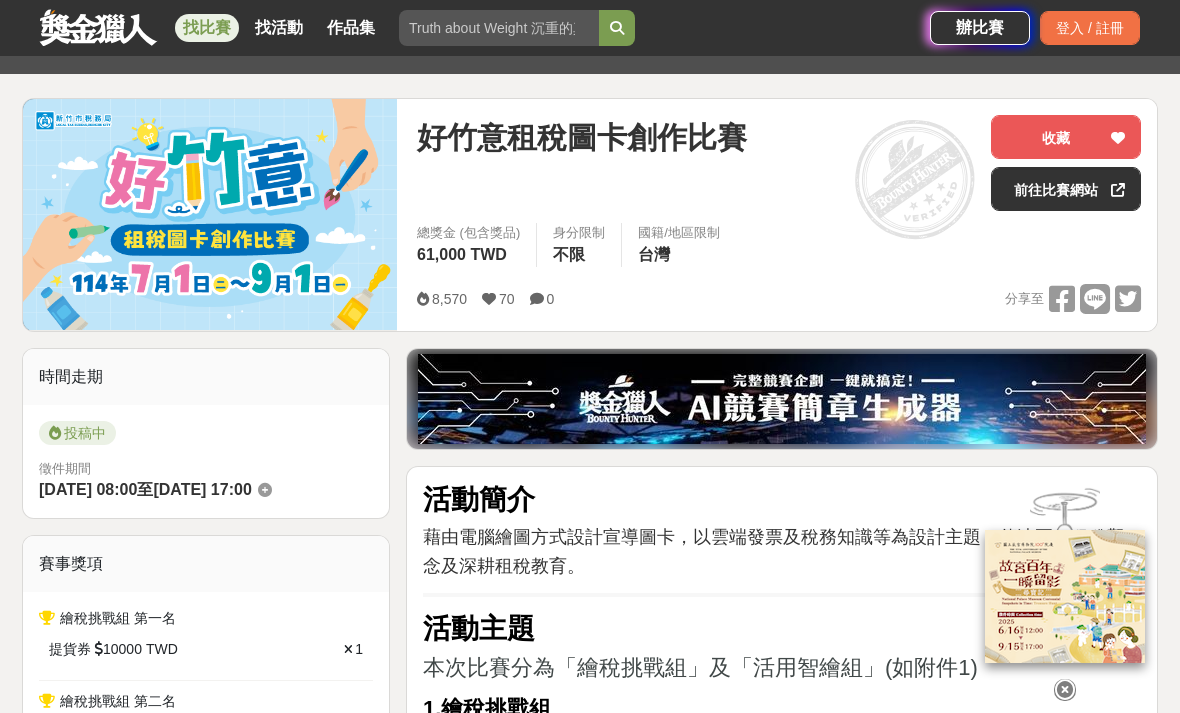 click on "繪稅挑戰組 第一名" at bounding box center (206, 618) 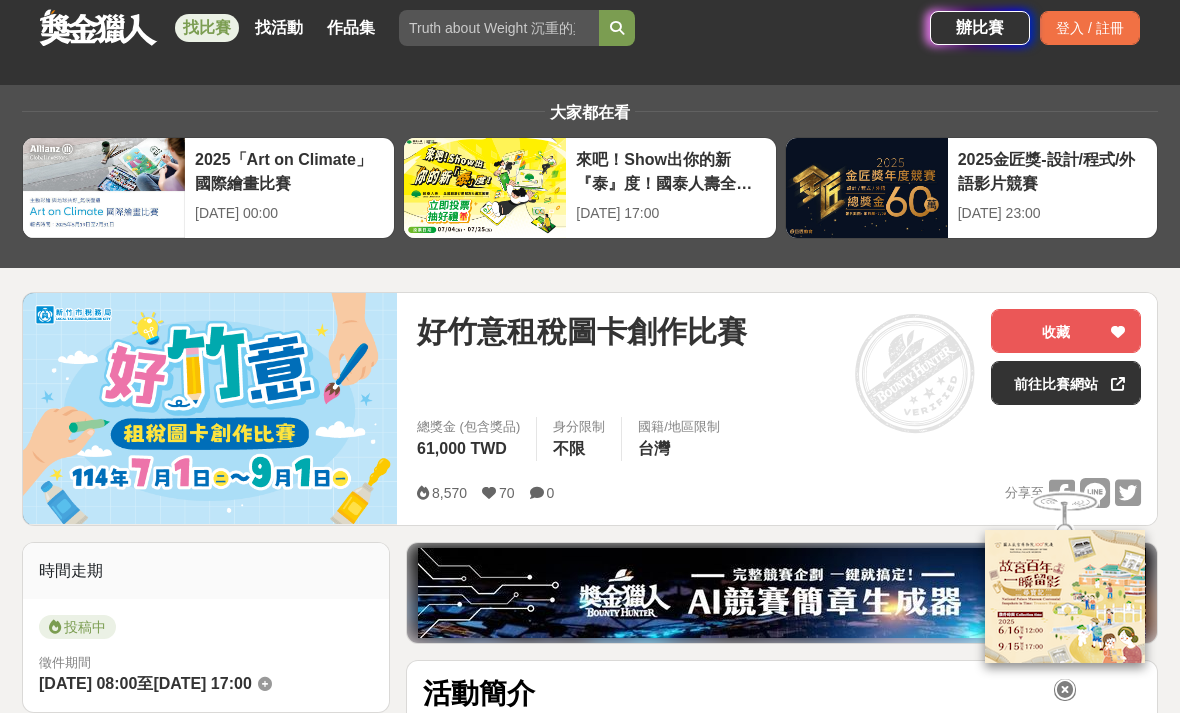 scroll, scrollTop: 0, scrollLeft: 0, axis: both 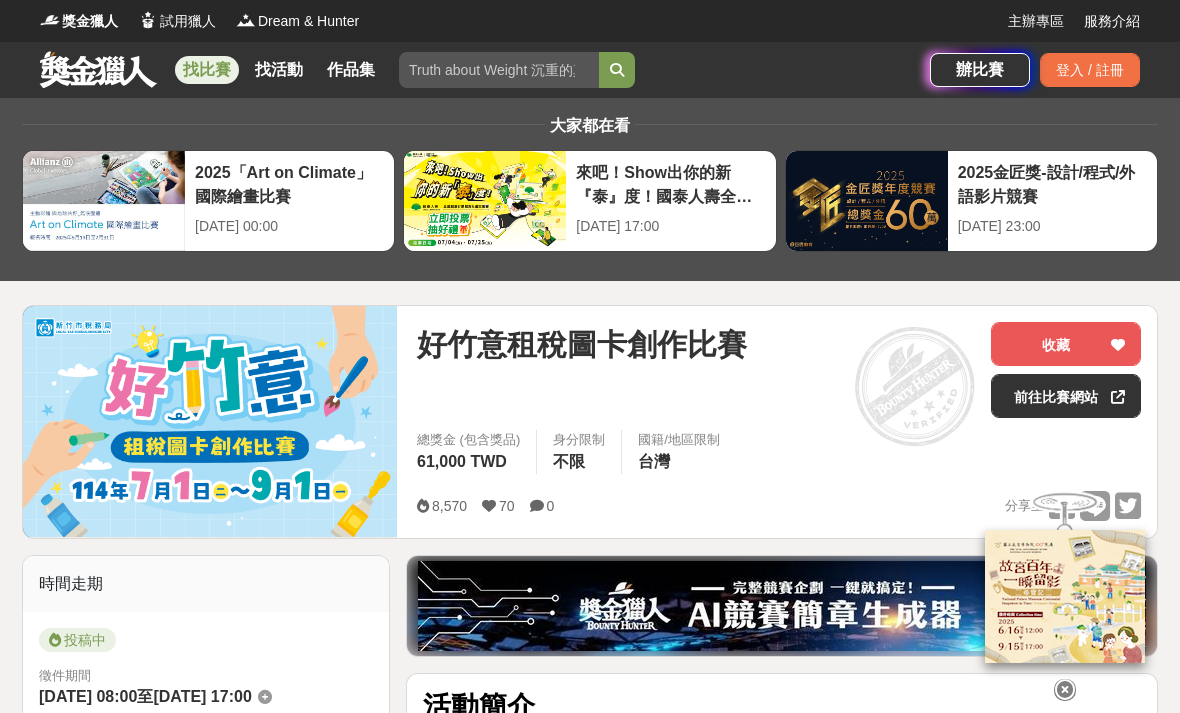 click on "登入 / 註冊" at bounding box center (1090, 70) 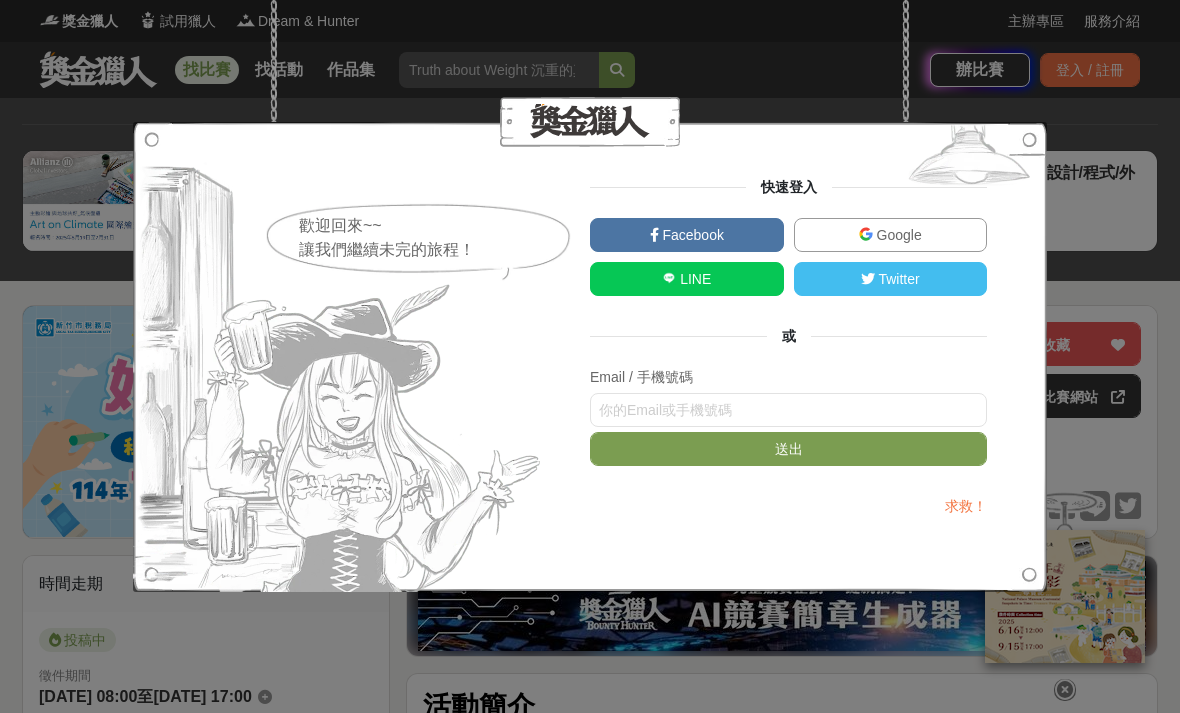 click on "Facebook" at bounding box center (687, 235) 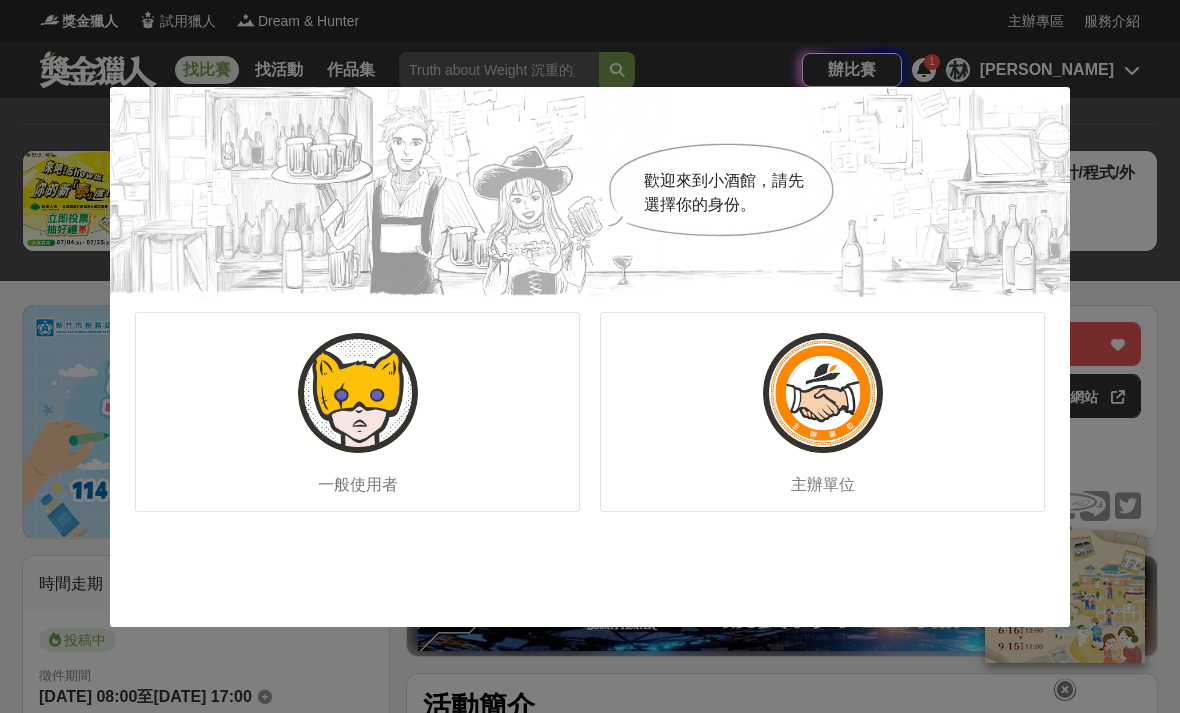 click at bounding box center [358, 393] 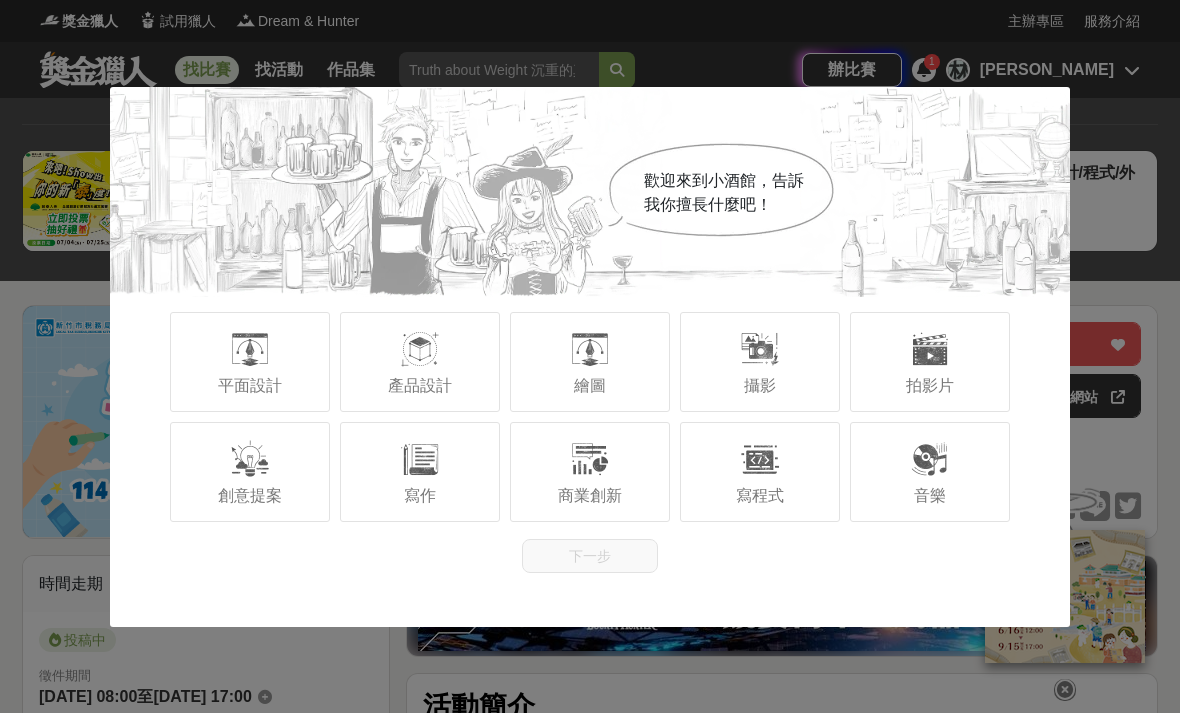 click on "產品設計" at bounding box center [420, 385] 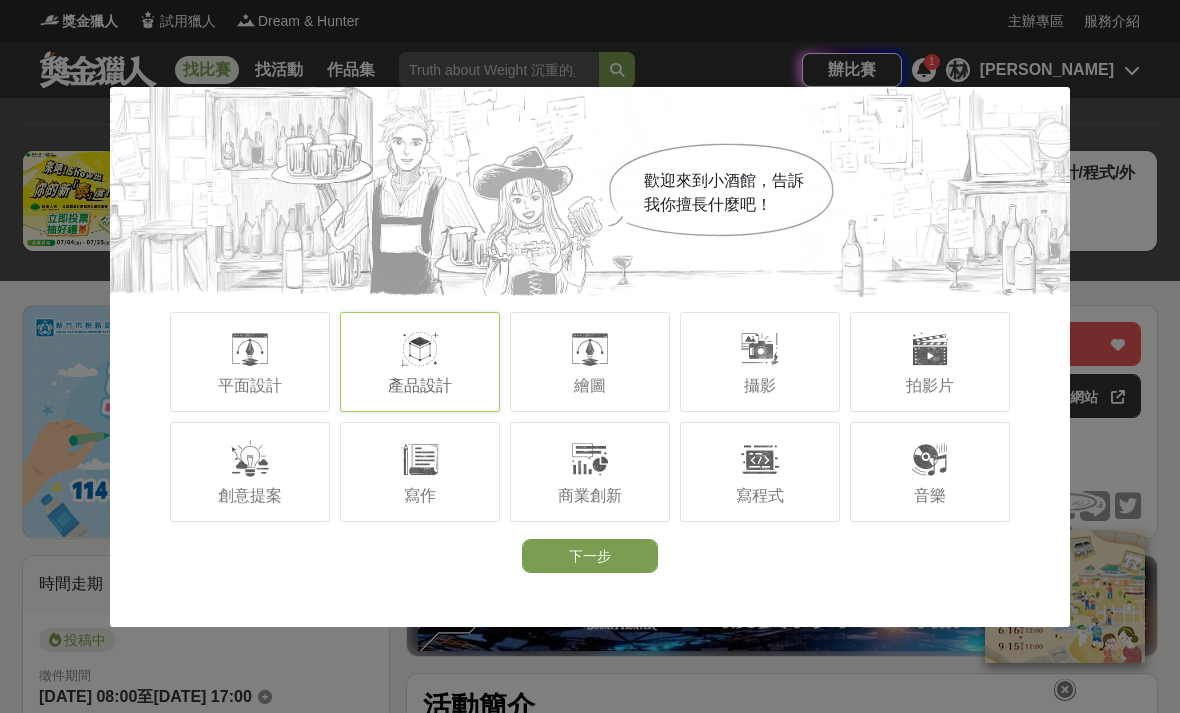 click on "平面設計" at bounding box center (250, 385) 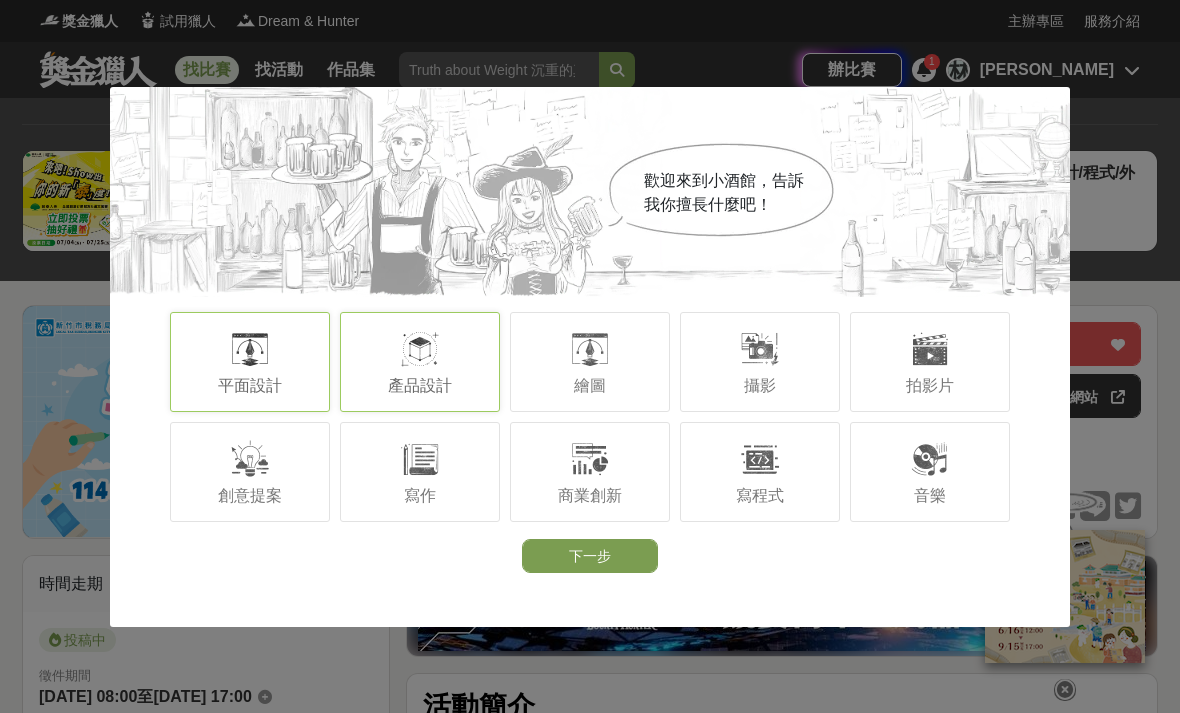 click at bounding box center (590, 349) 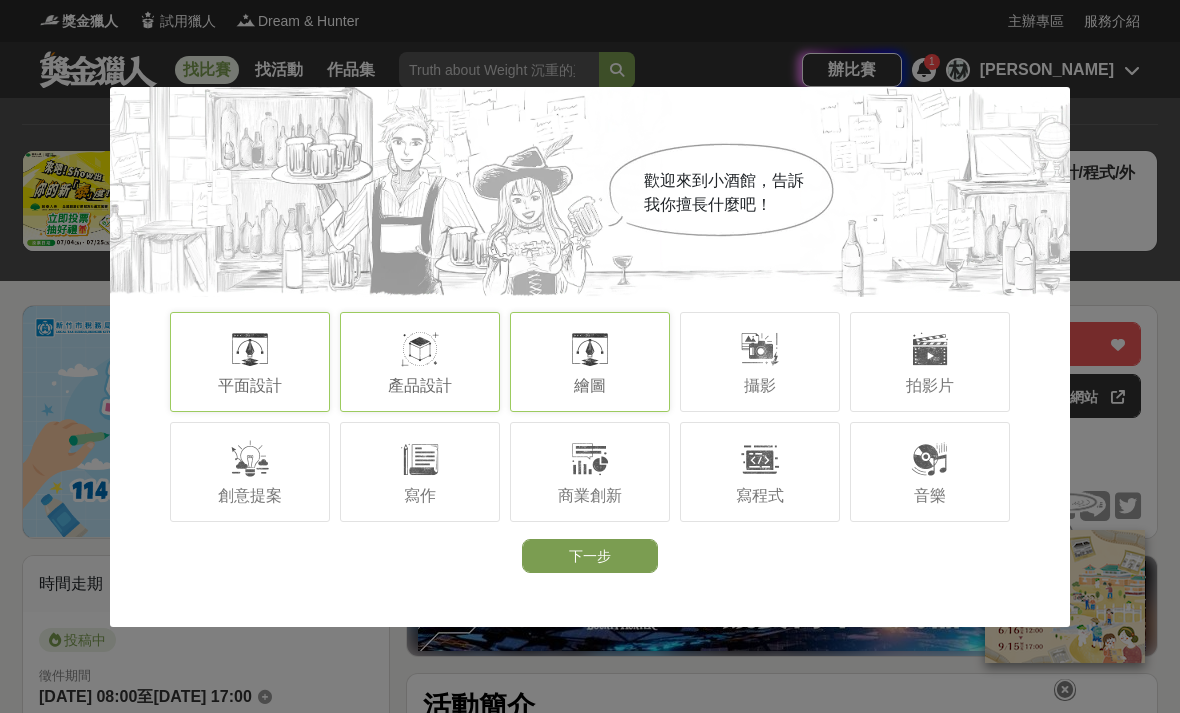 click on "商業創新" at bounding box center (590, 495) 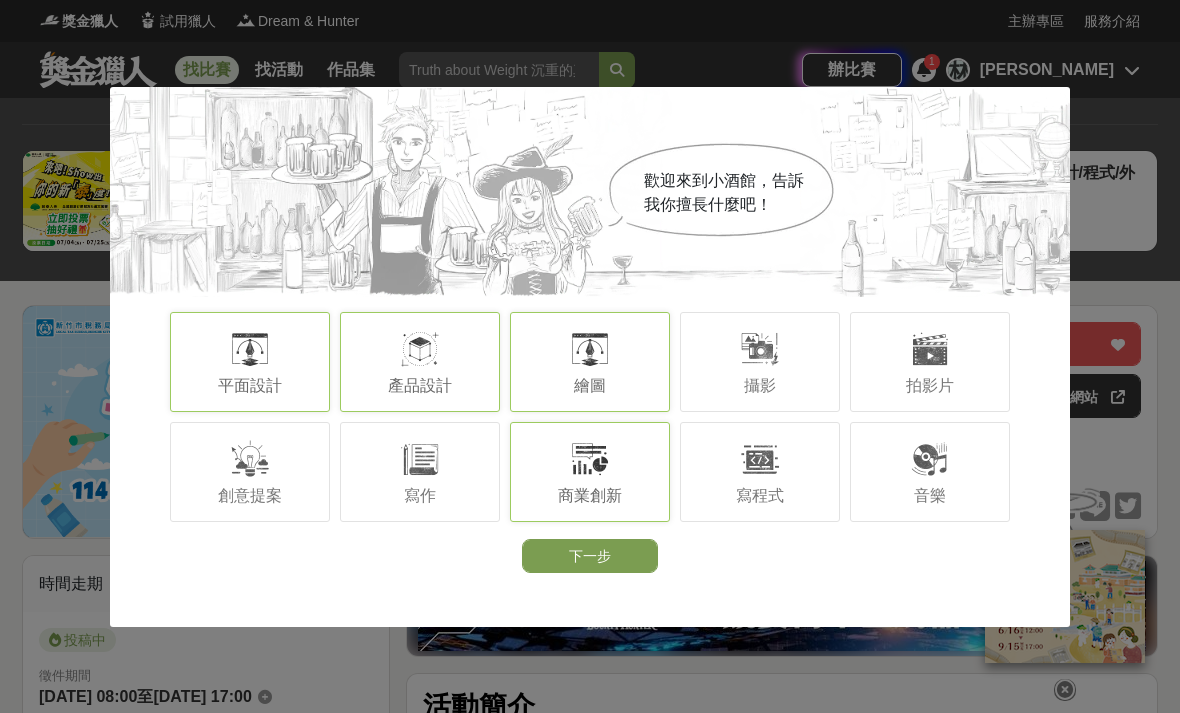 click on "創意提案" at bounding box center [250, 495] 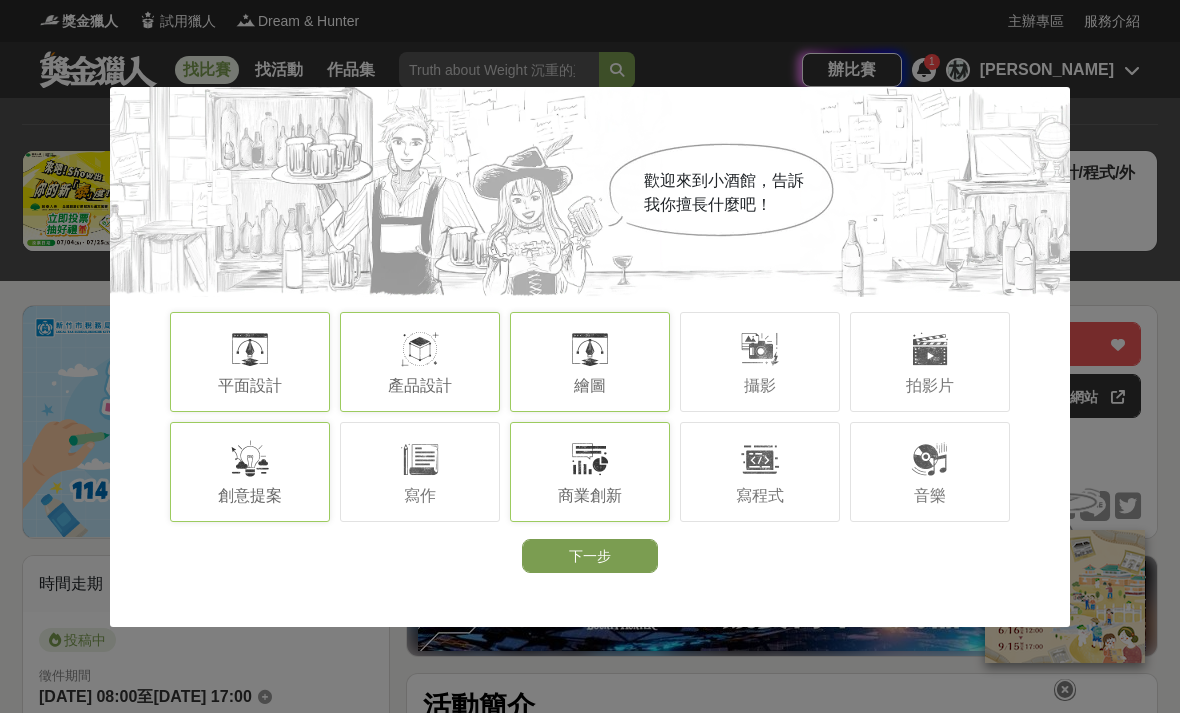 click on "下一步" at bounding box center (590, 556) 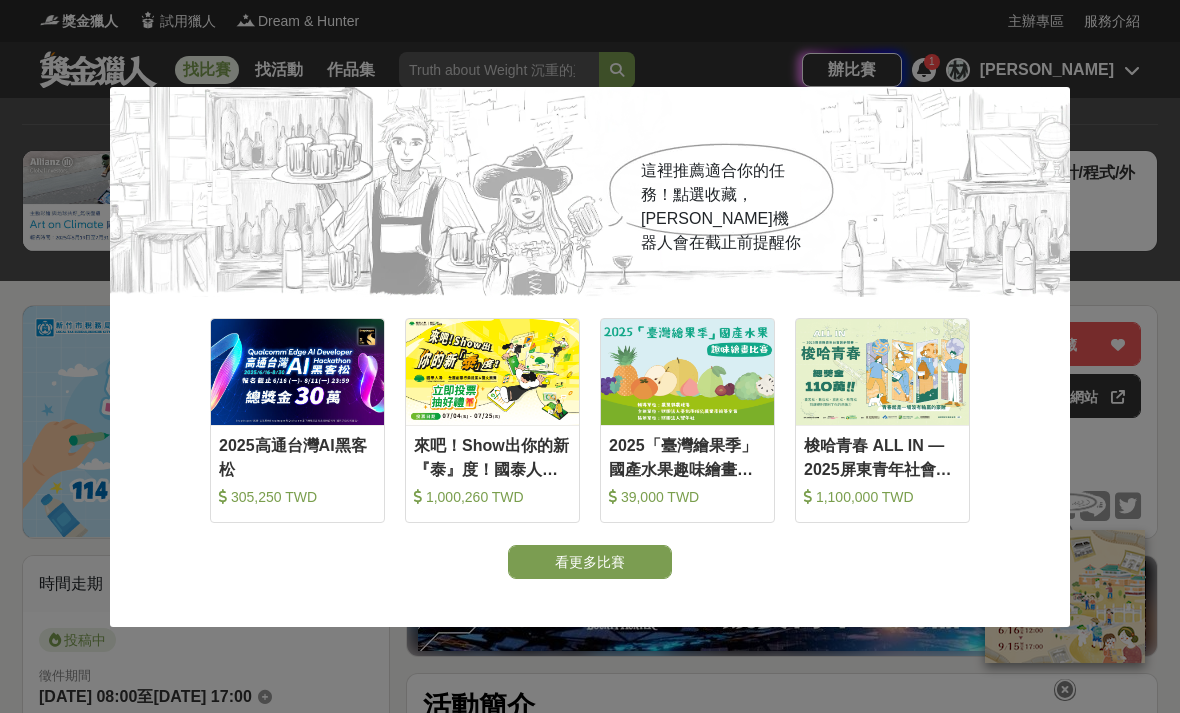 click on "看更多比賽" at bounding box center (590, 562) 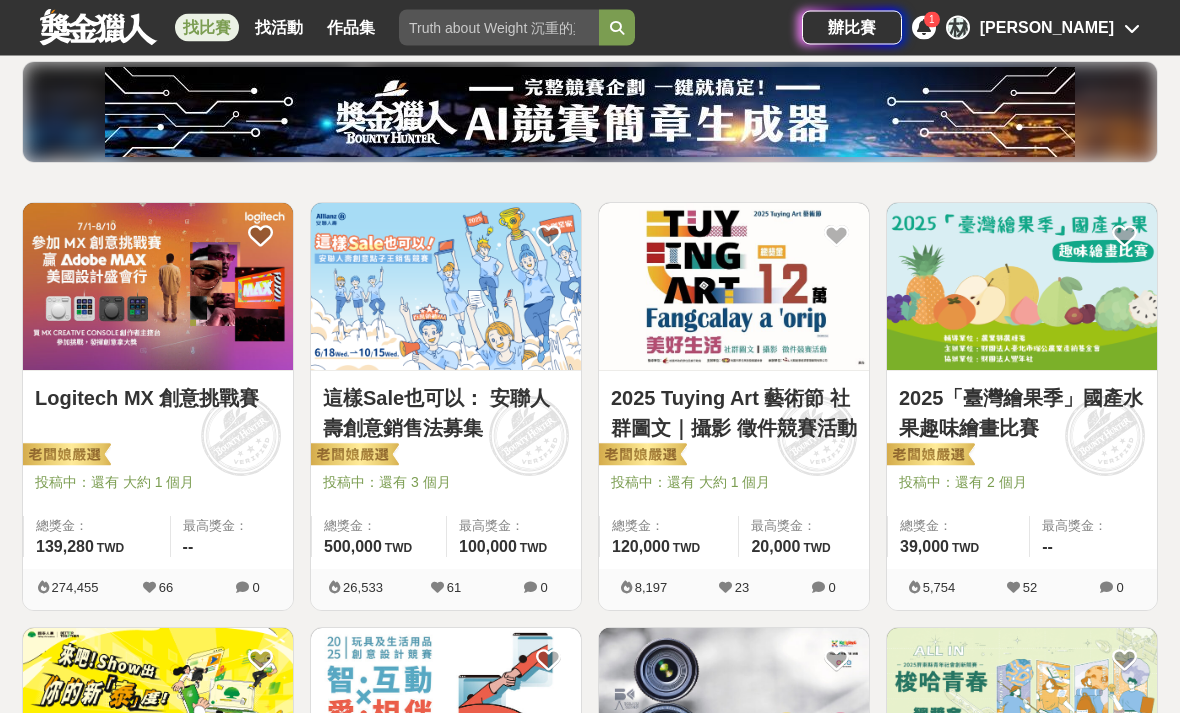 scroll, scrollTop: 235, scrollLeft: 0, axis: vertical 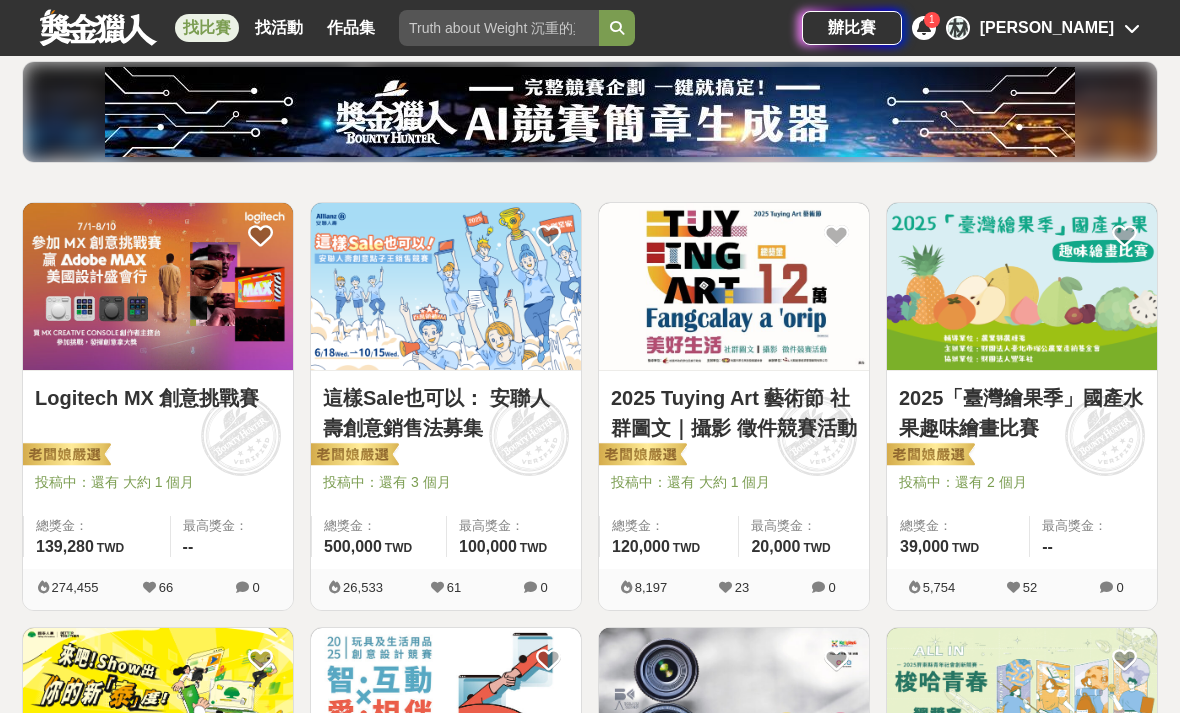 click at bounding box center [446, 286] 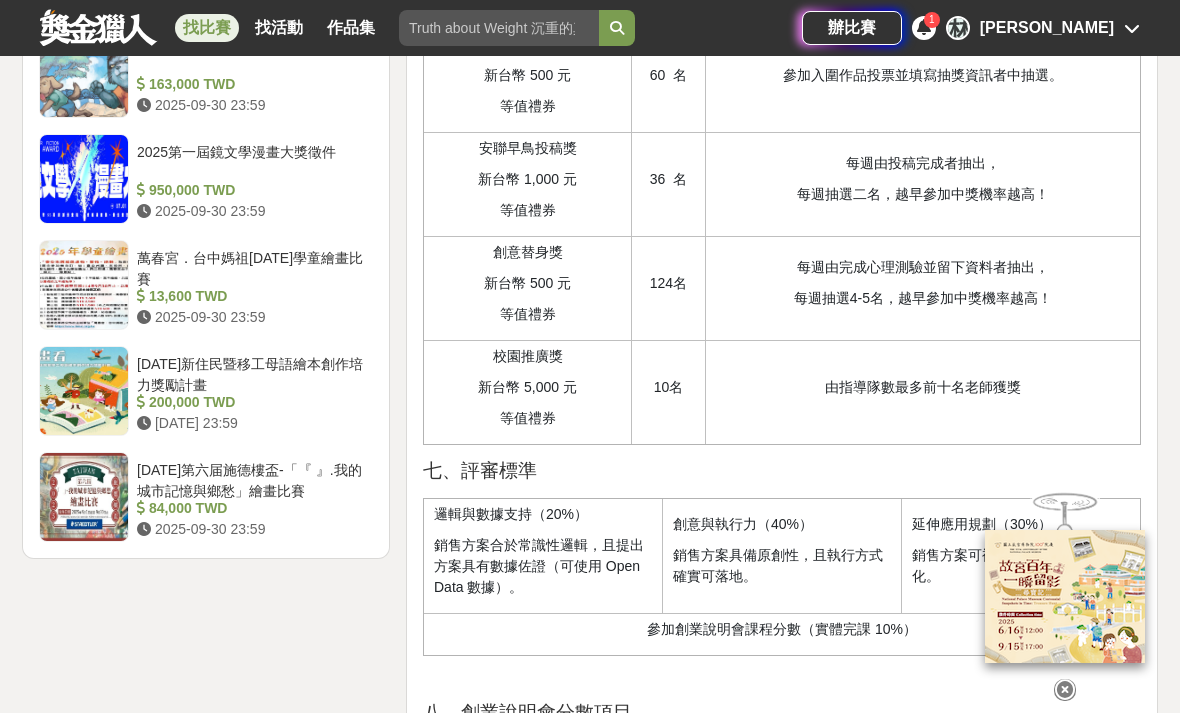scroll, scrollTop: 2468, scrollLeft: 0, axis: vertical 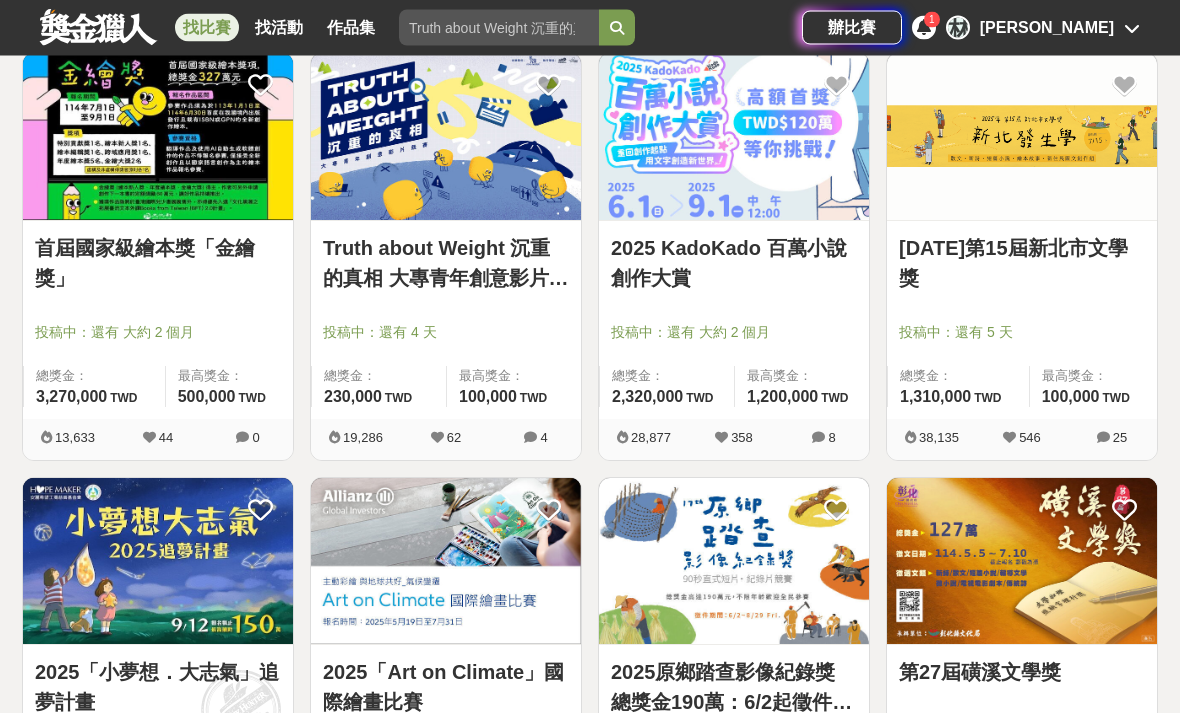 click at bounding box center (446, 562) 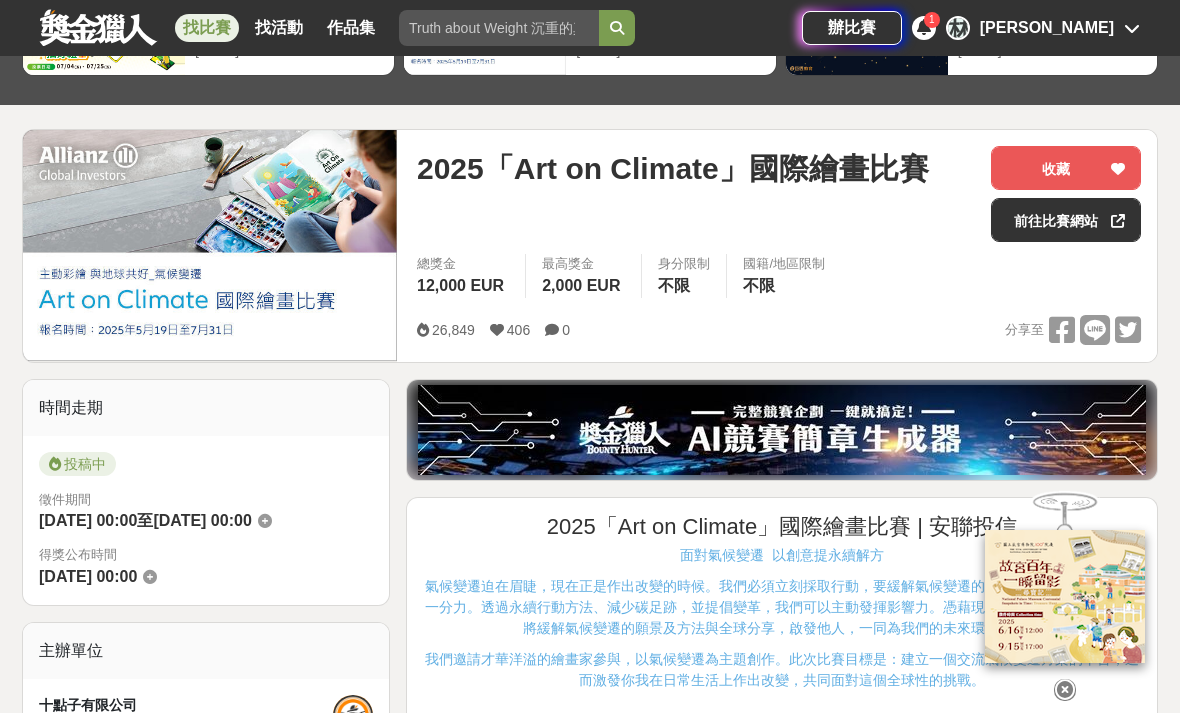 scroll, scrollTop: 178, scrollLeft: 0, axis: vertical 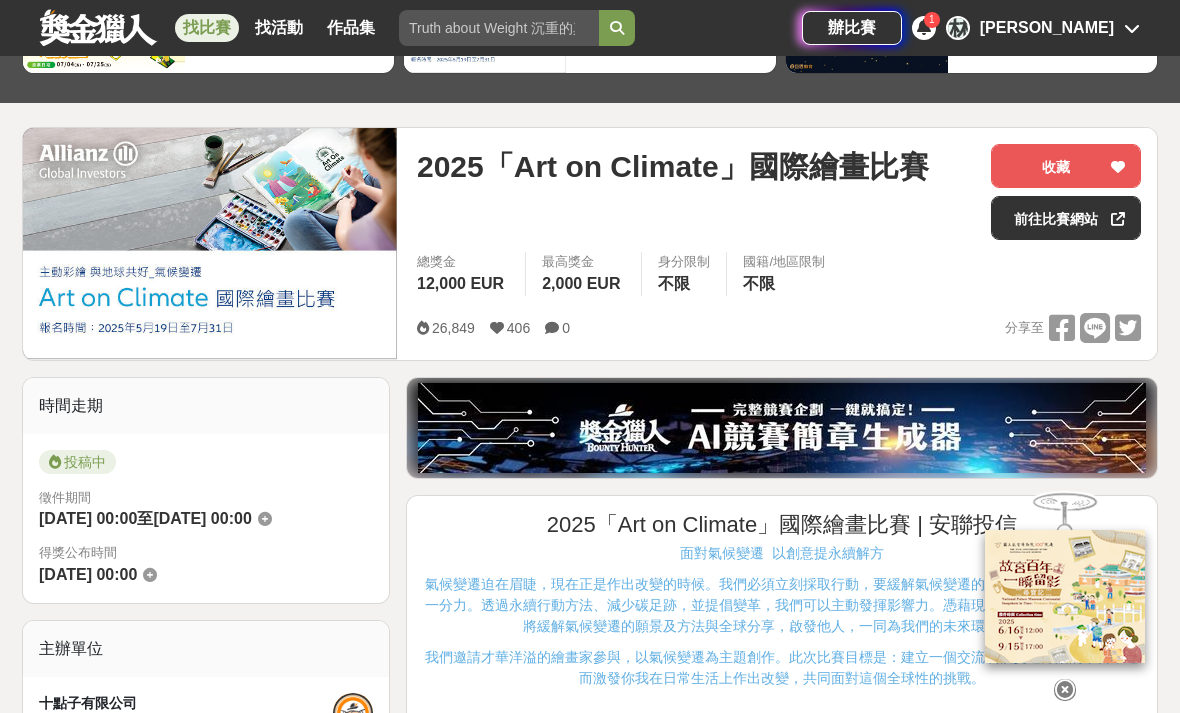 click on "收藏" at bounding box center [1066, 166] 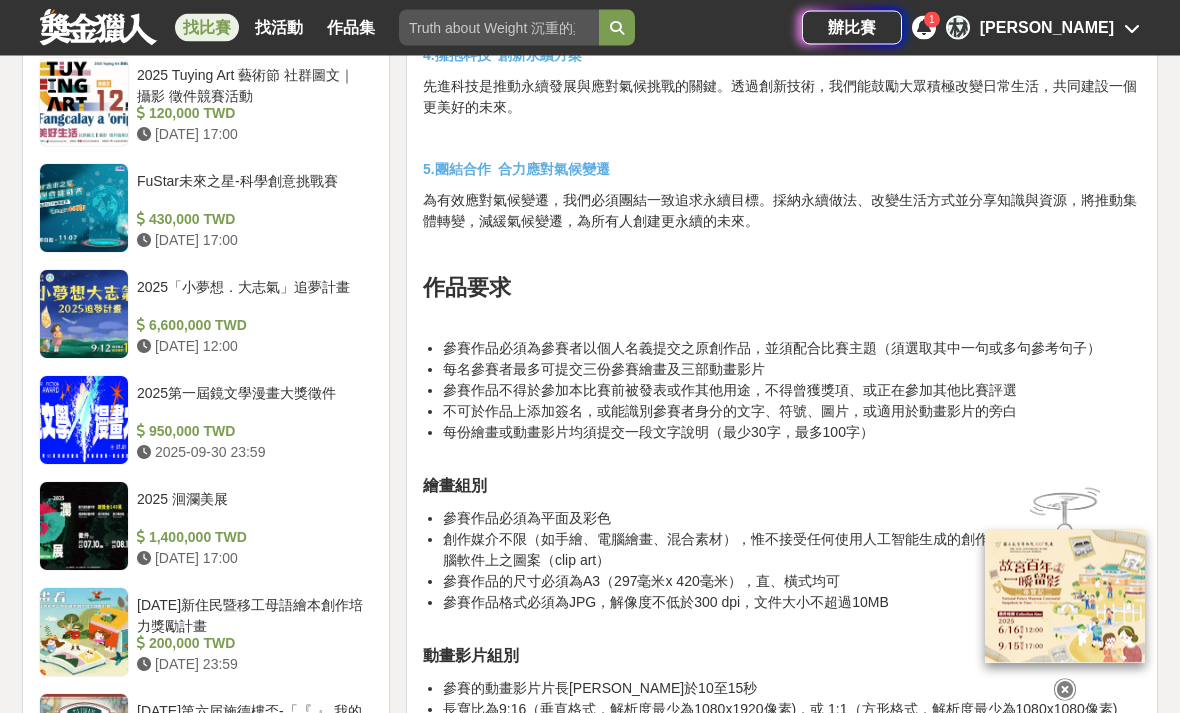scroll, scrollTop: 1870, scrollLeft: 0, axis: vertical 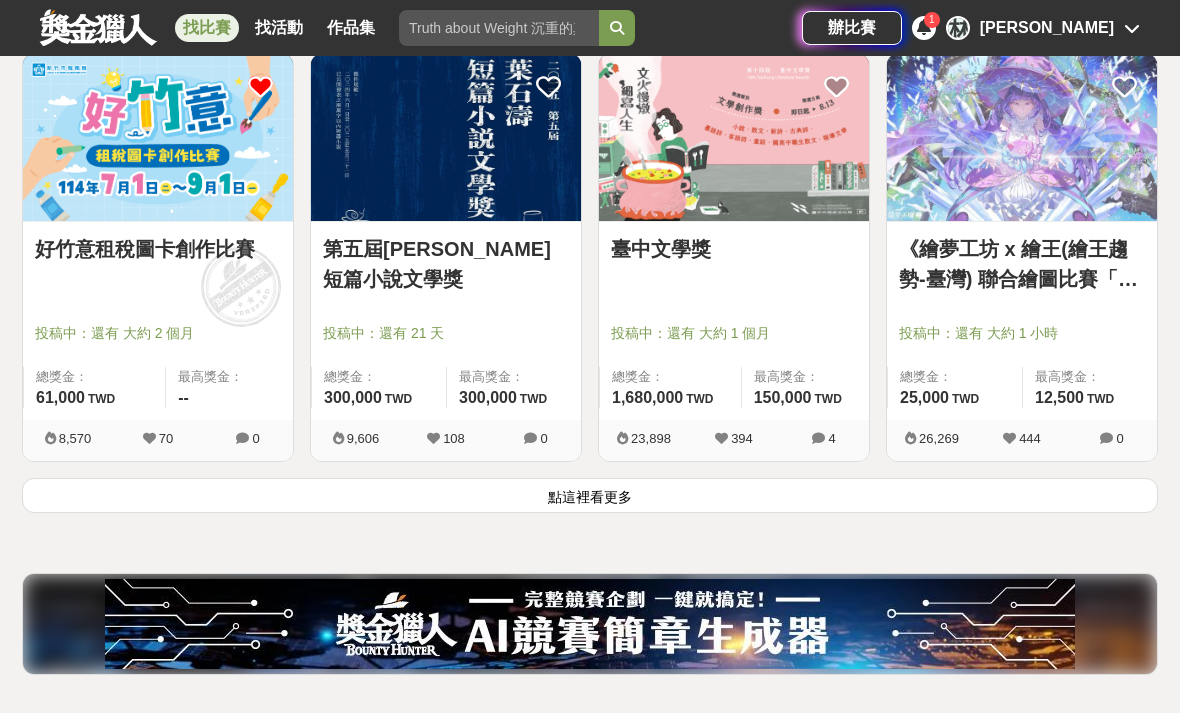 click on "點這裡看更多" at bounding box center [590, 495] 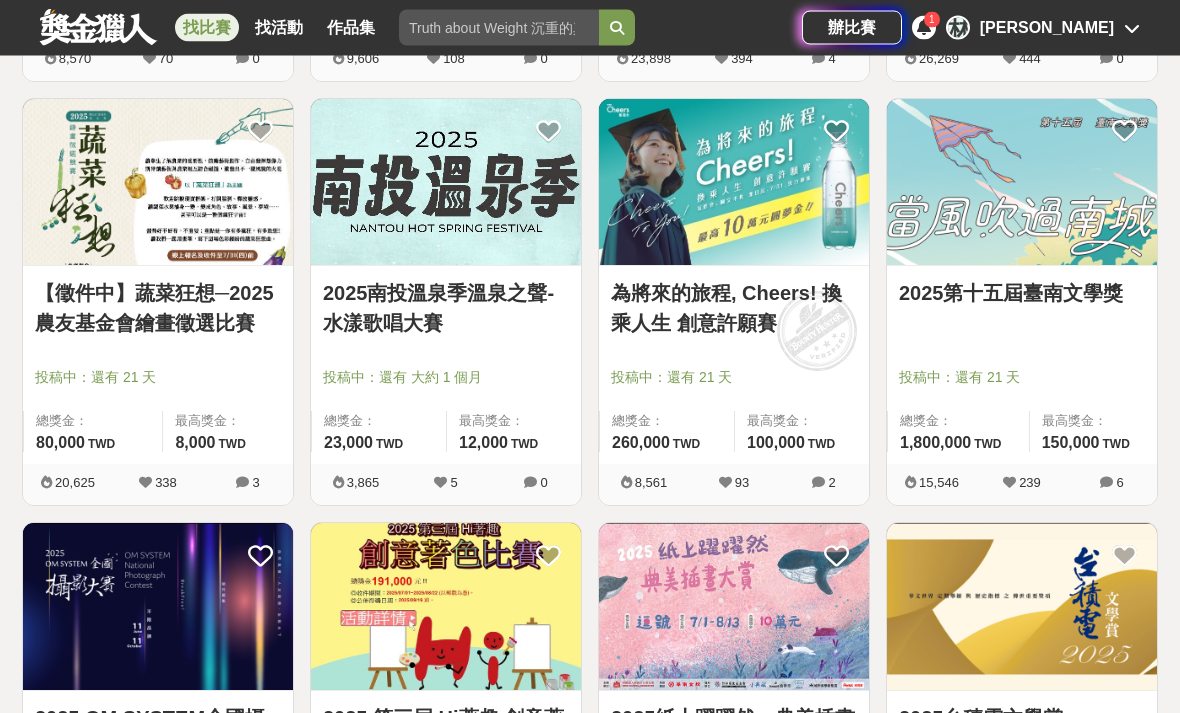 scroll, scrollTop: 2888, scrollLeft: 0, axis: vertical 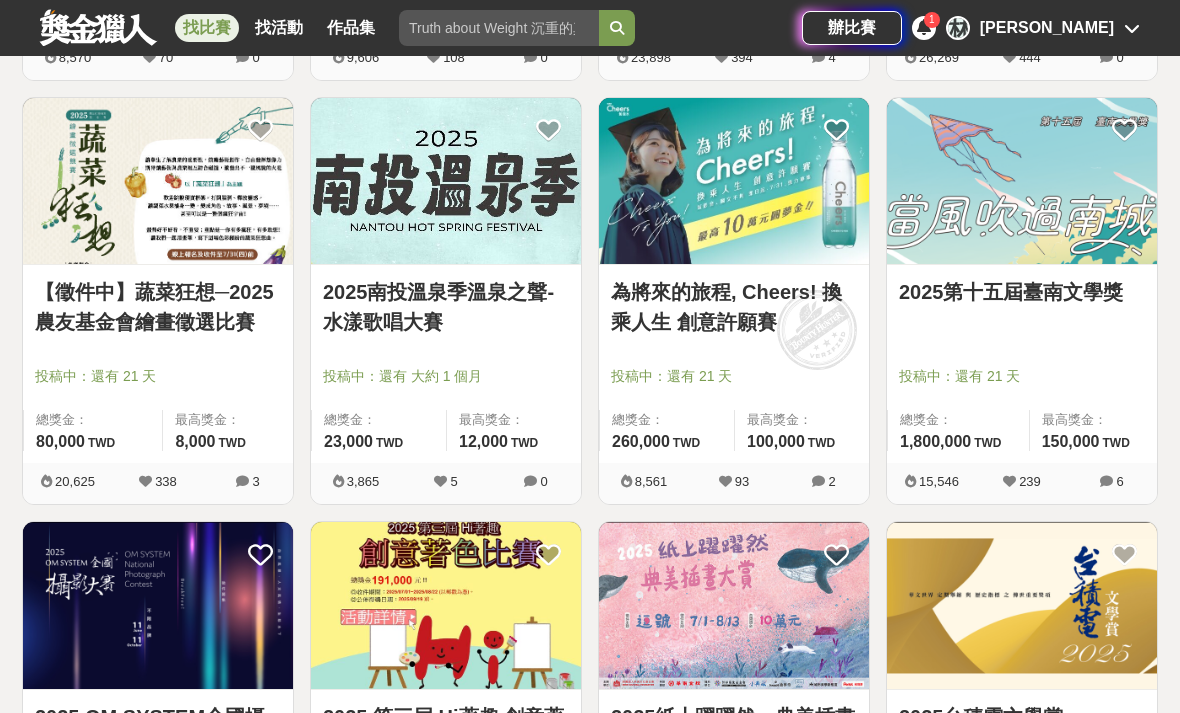 click at bounding box center (734, 181) 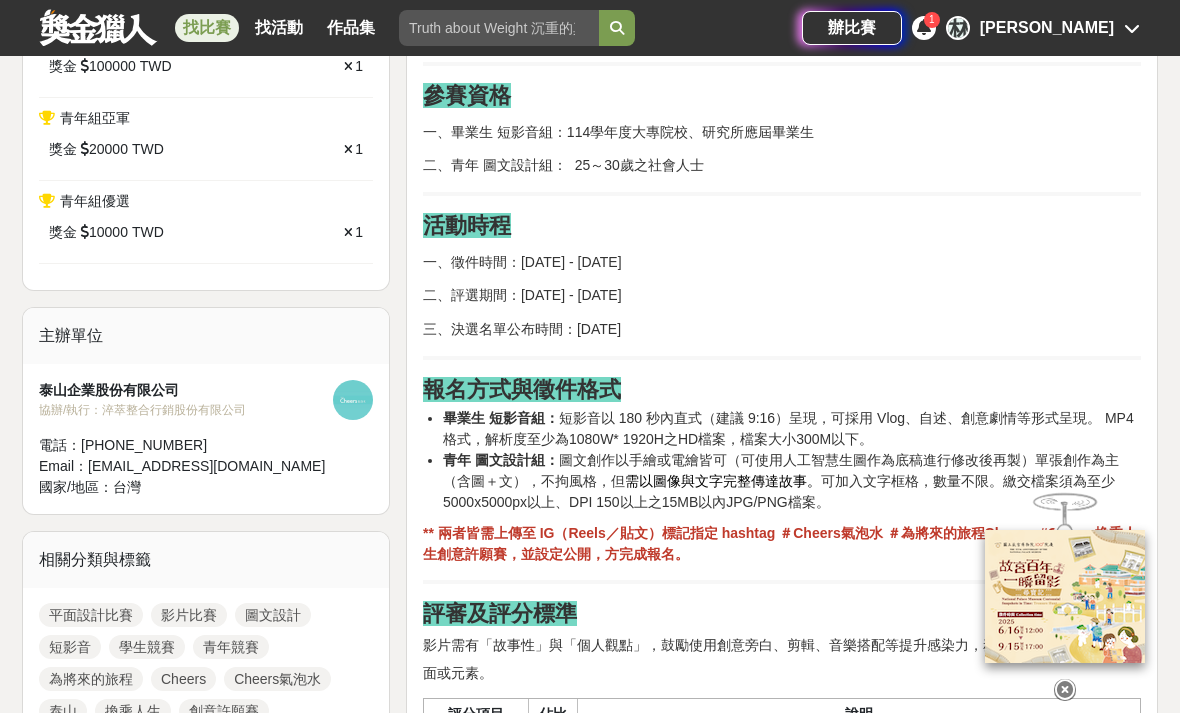 scroll, scrollTop: 1040, scrollLeft: 0, axis: vertical 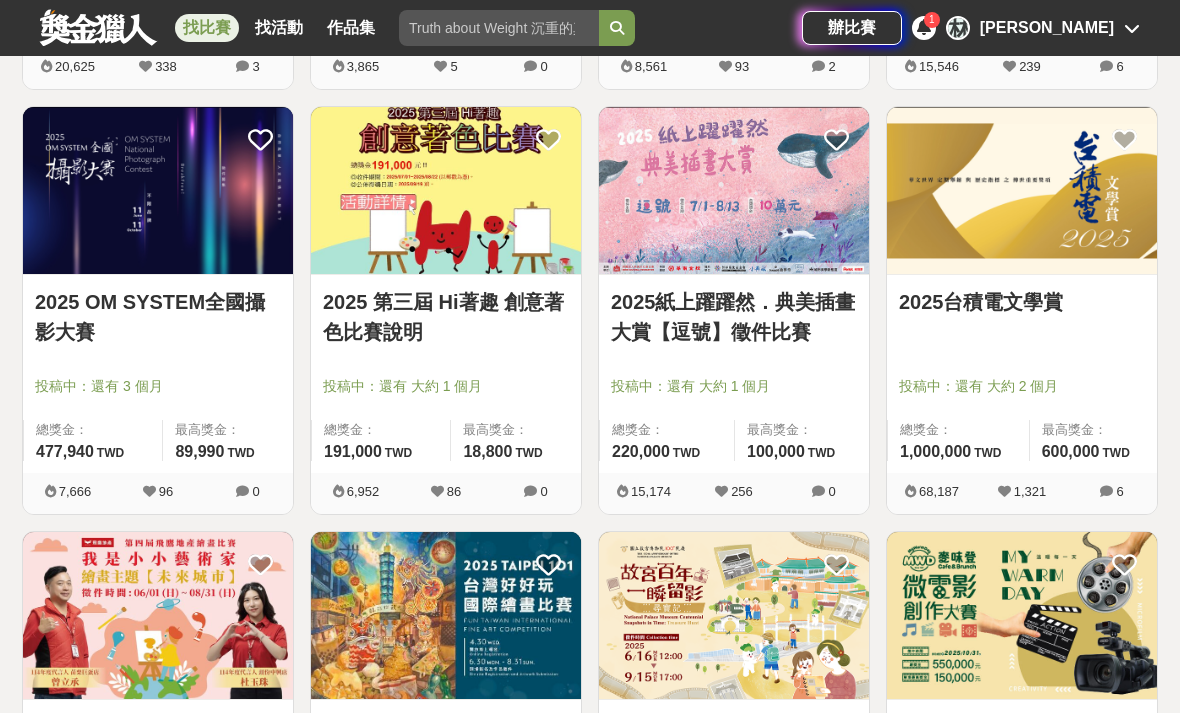click at bounding box center (446, 190) 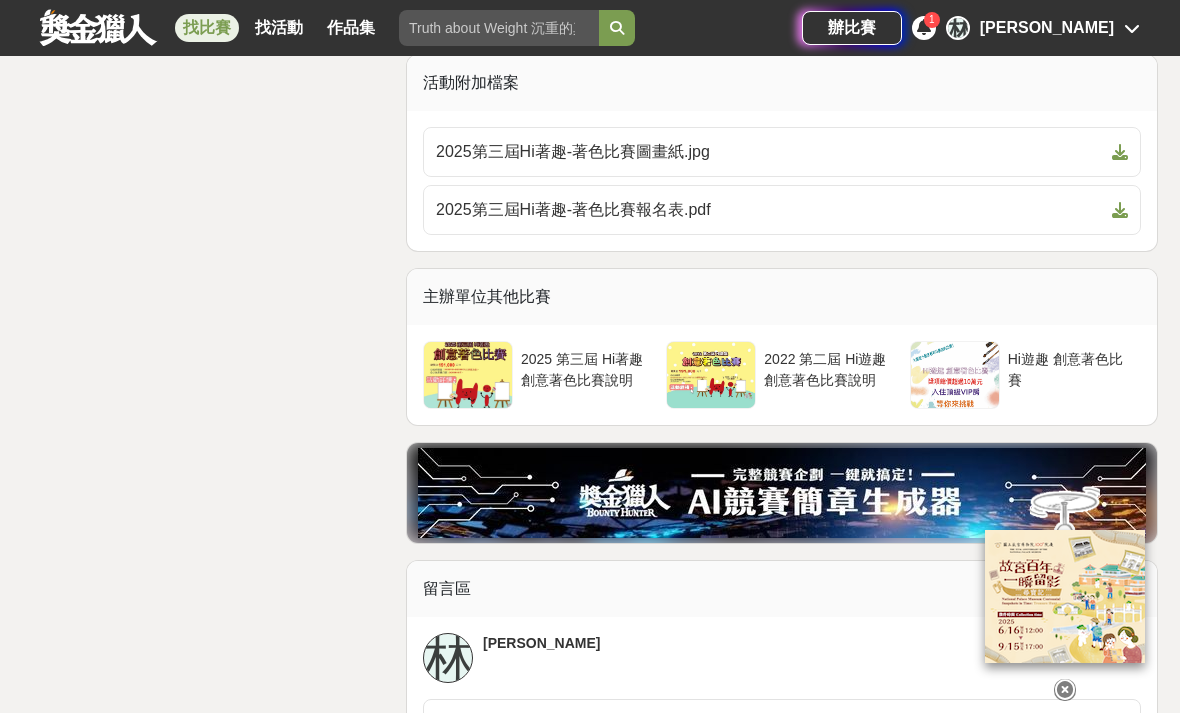 scroll, scrollTop: 4840, scrollLeft: 0, axis: vertical 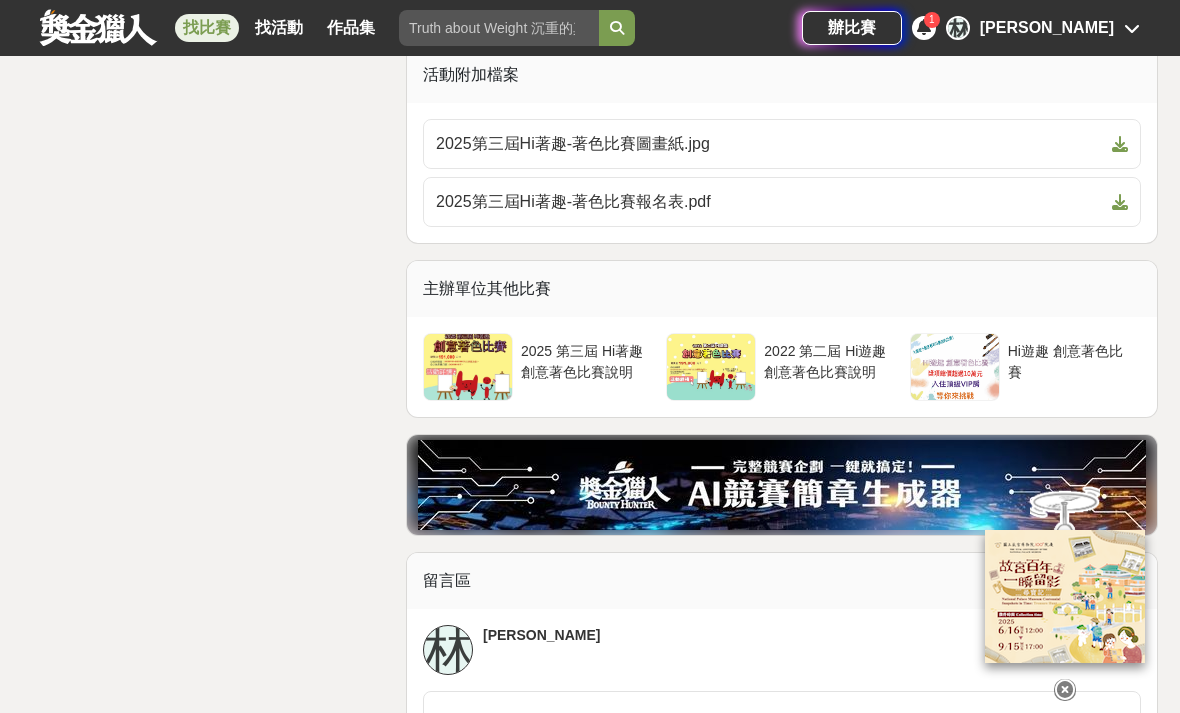 click on "2025第三屆Hi著趣-著色比賽圖畫紙.jpg" at bounding box center (770, 144) 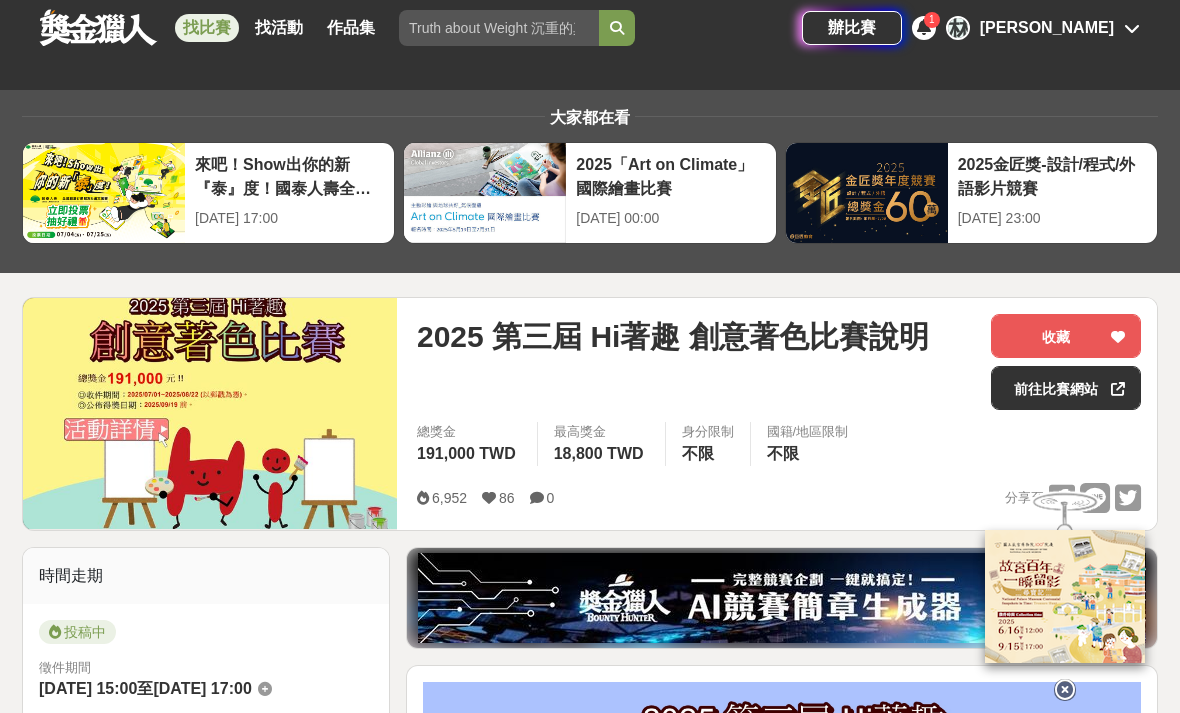 scroll, scrollTop: 0, scrollLeft: 0, axis: both 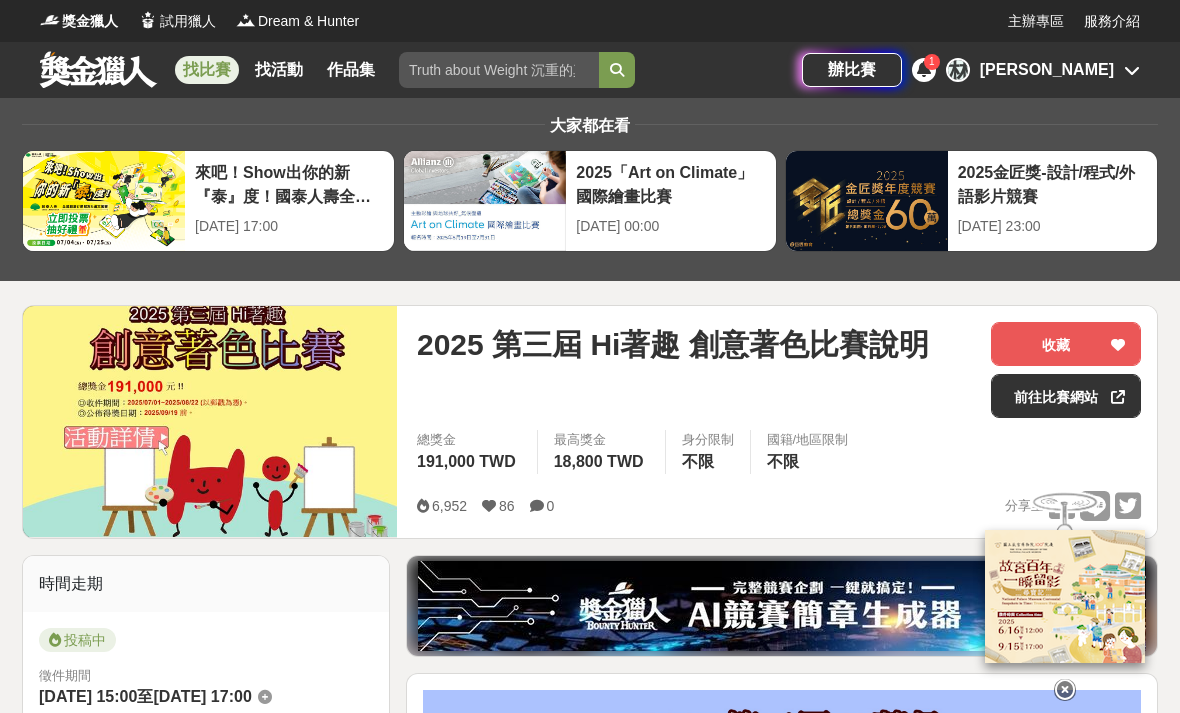 click on "收藏" at bounding box center (1066, 344) 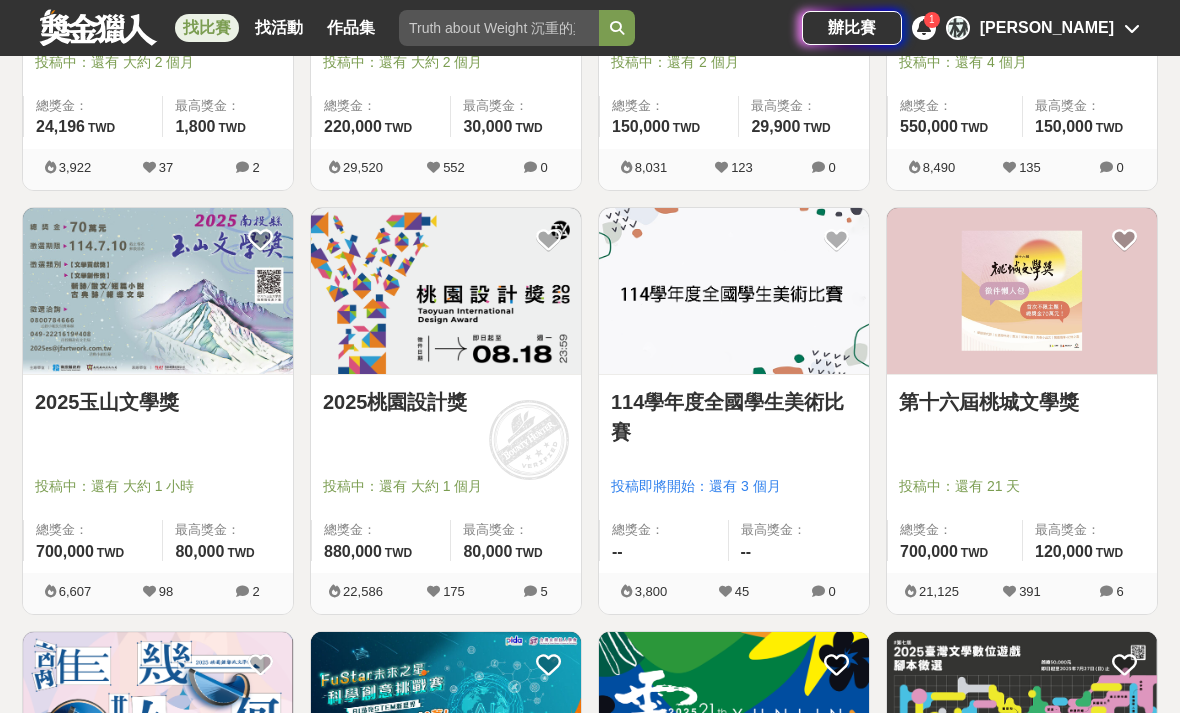 scroll, scrollTop: 4057, scrollLeft: 0, axis: vertical 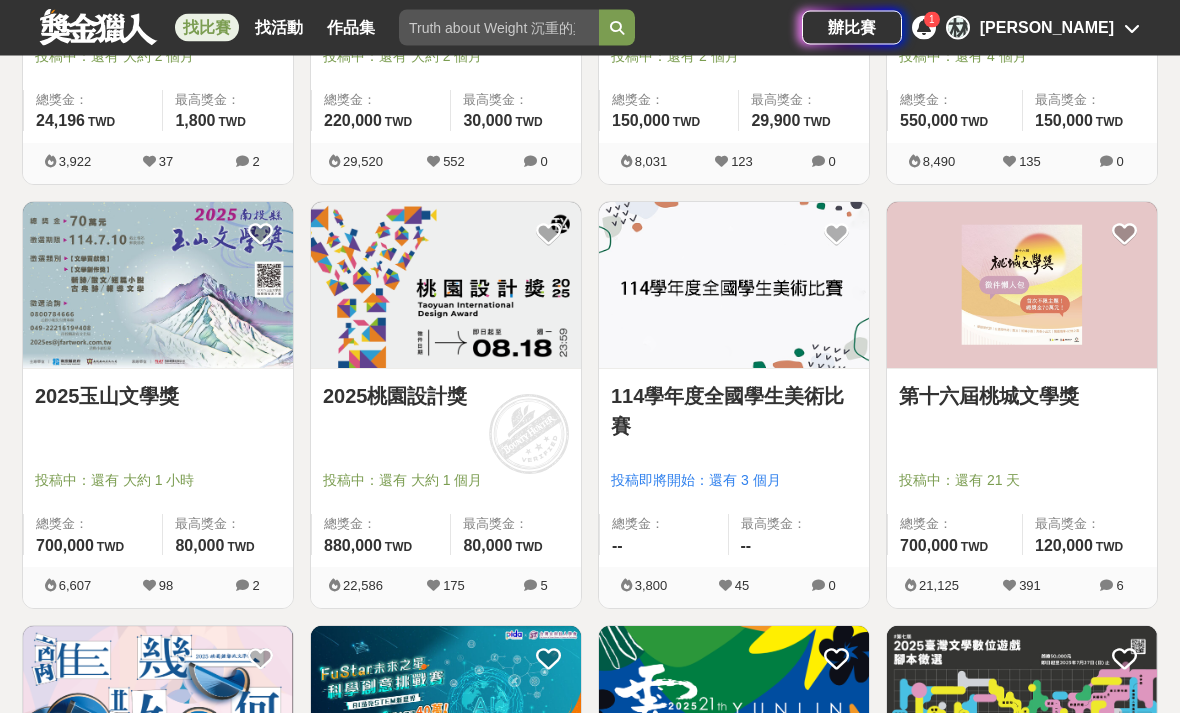 click at bounding box center (446, 286) 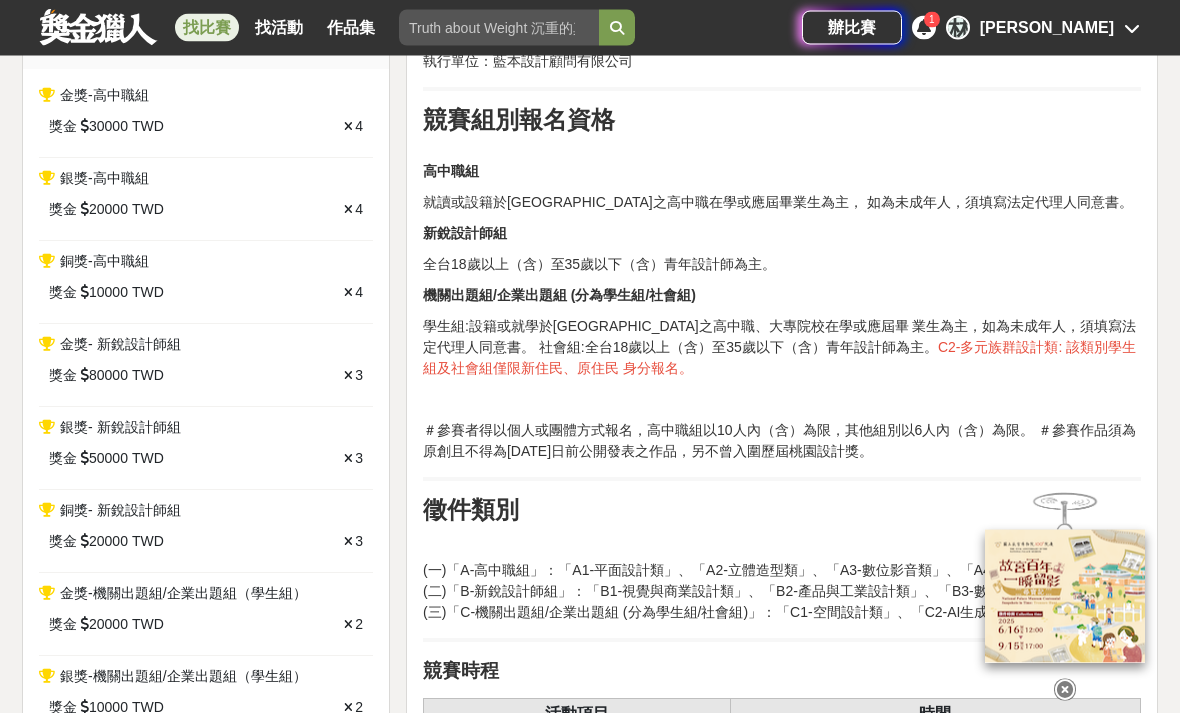 scroll, scrollTop: 866, scrollLeft: 0, axis: vertical 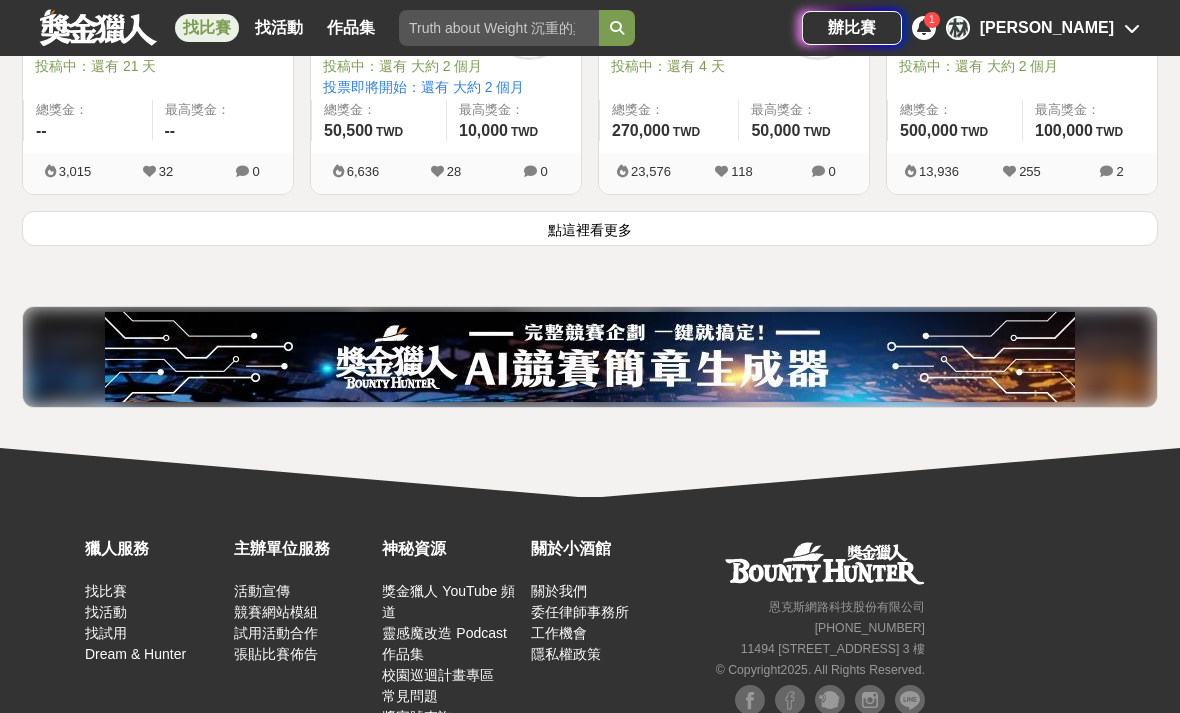 click on "點這裡看更多" at bounding box center (590, 228) 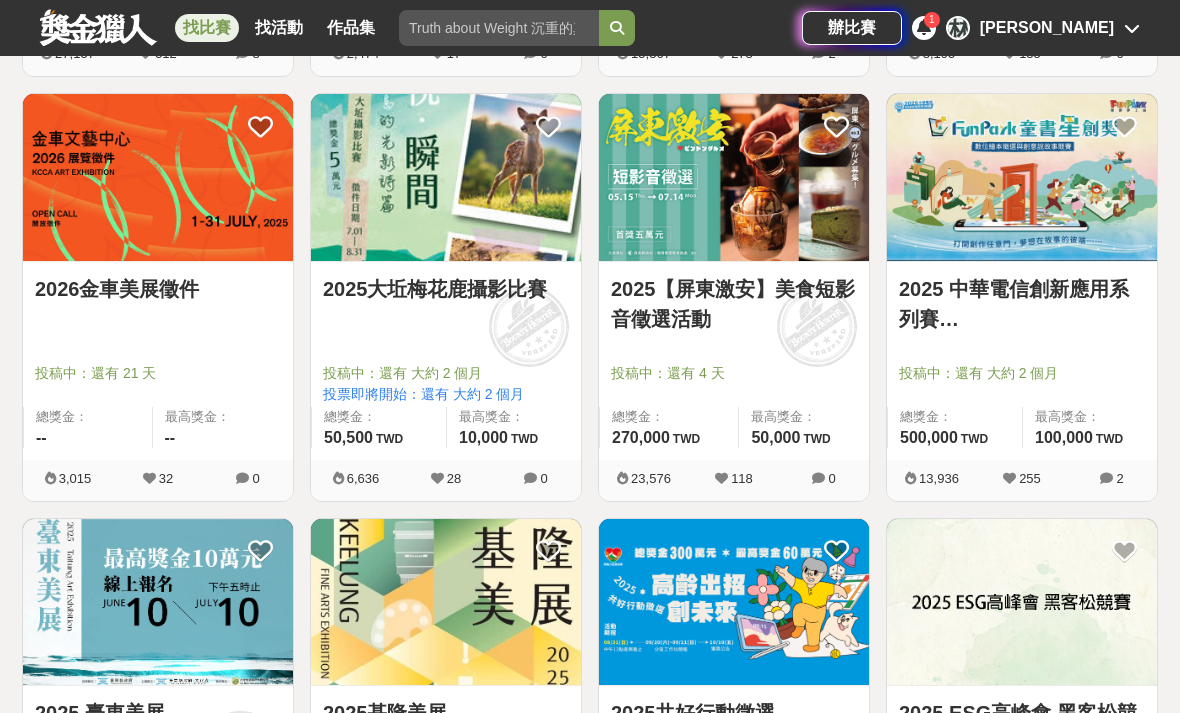 scroll, scrollTop: 5014, scrollLeft: 0, axis: vertical 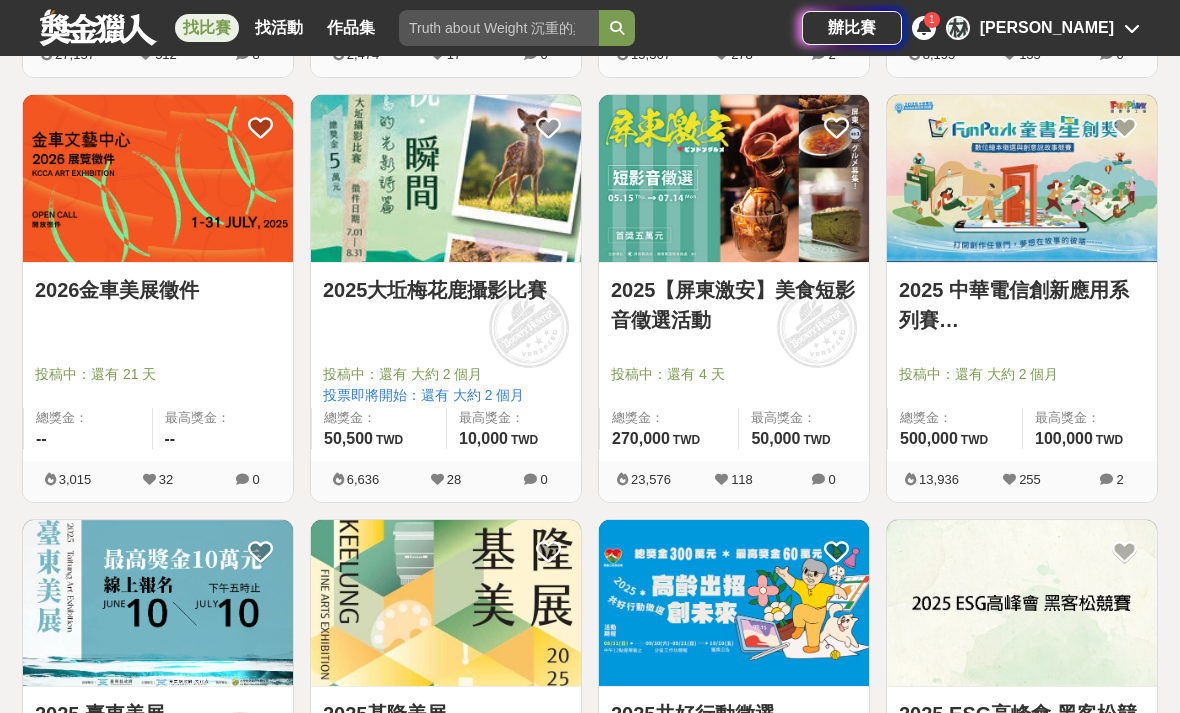 click at bounding box center [1022, 178] 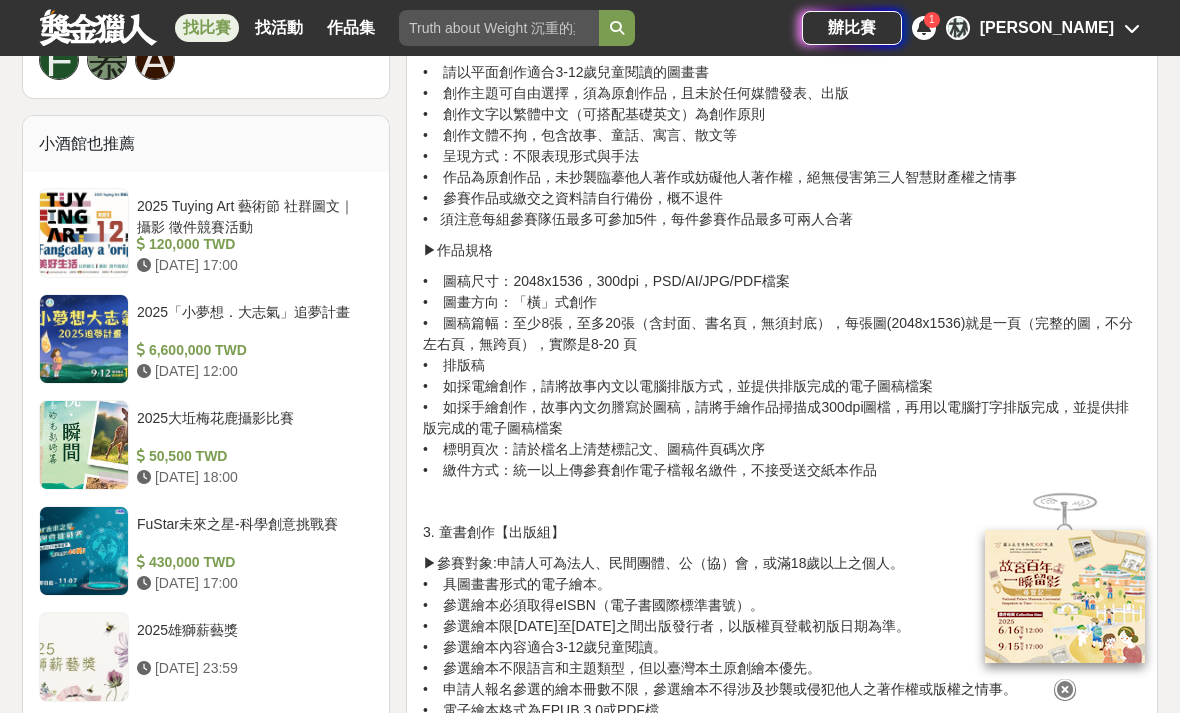 scroll, scrollTop: 1610, scrollLeft: 0, axis: vertical 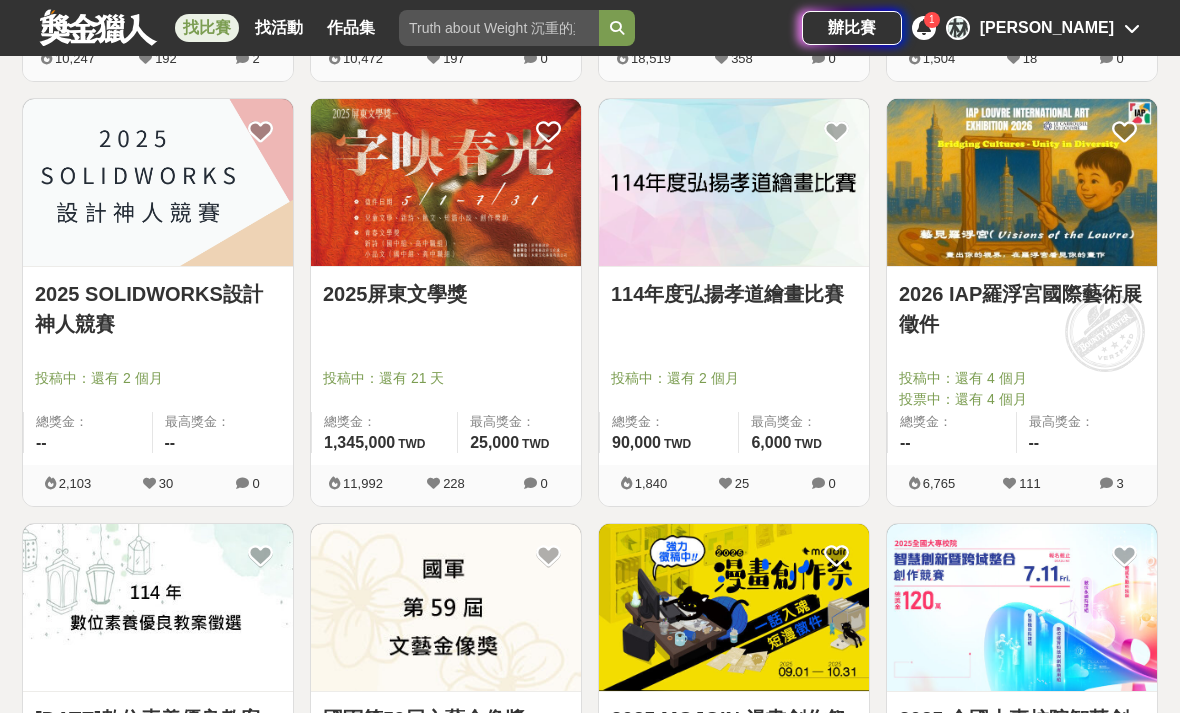 click at bounding box center [158, 182] 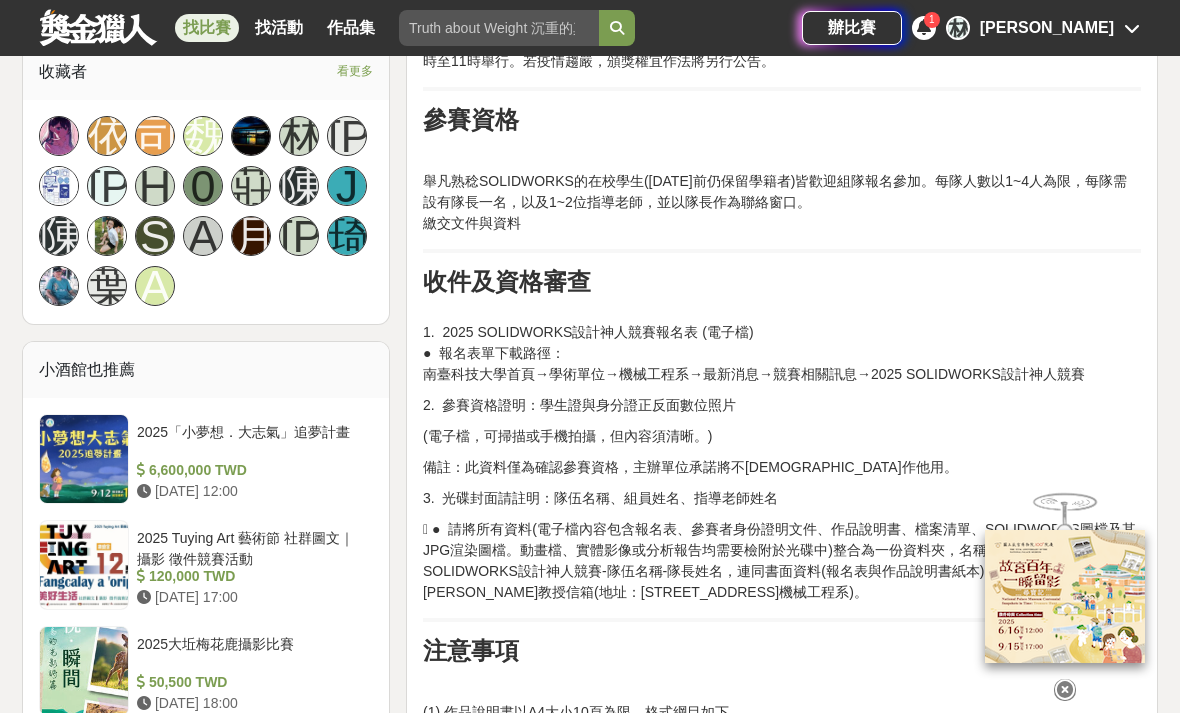 scroll, scrollTop: 1319, scrollLeft: 0, axis: vertical 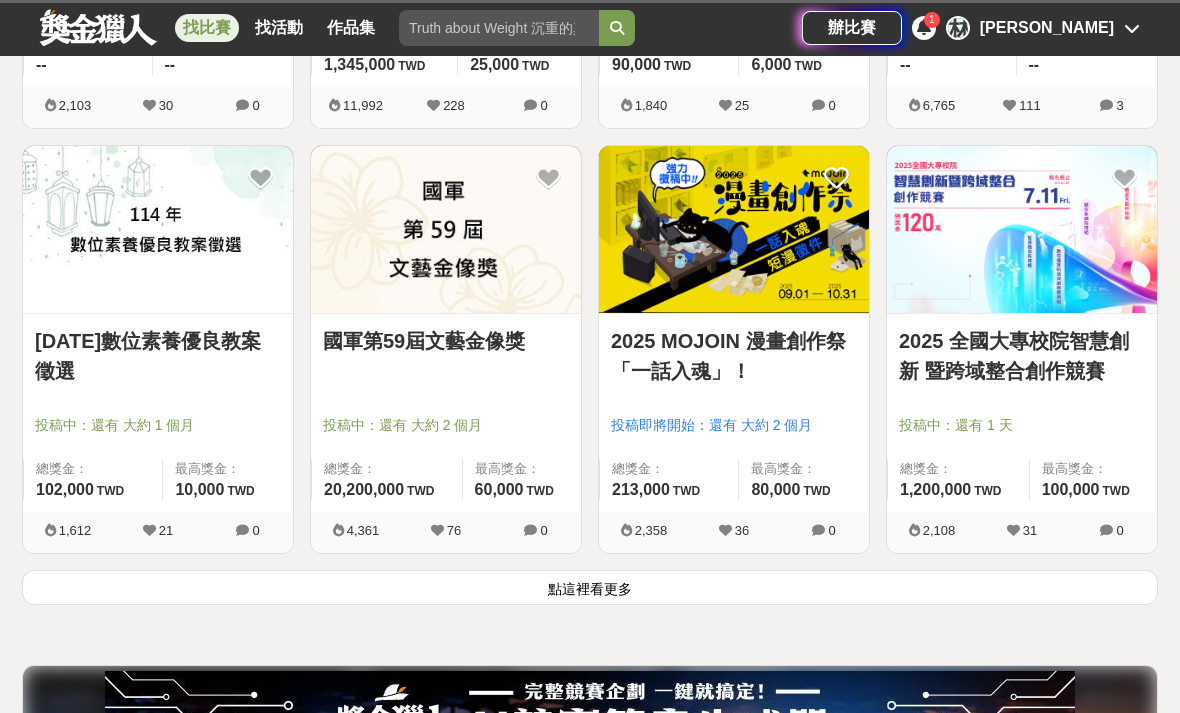 click on "點這裡看更多" at bounding box center (590, 587) 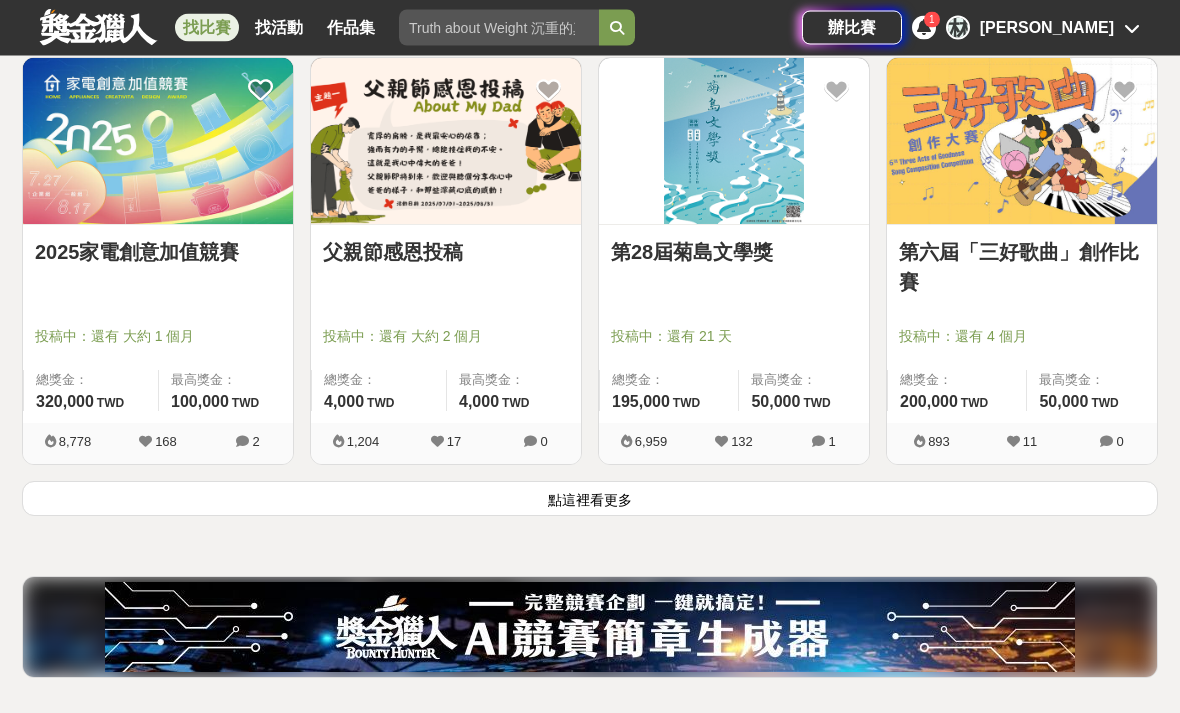 scroll, scrollTop: 10149, scrollLeft: 0, axis: vertical 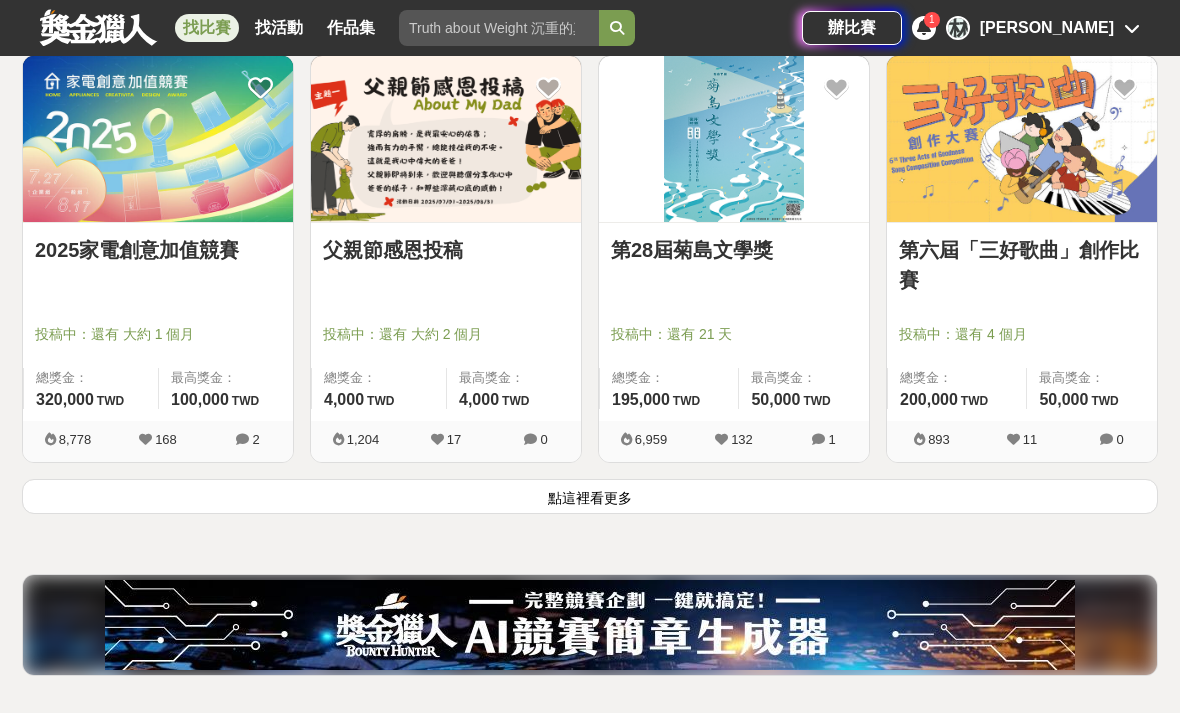 click on "父親節感恩投稿" at bounding box center [446, 250] 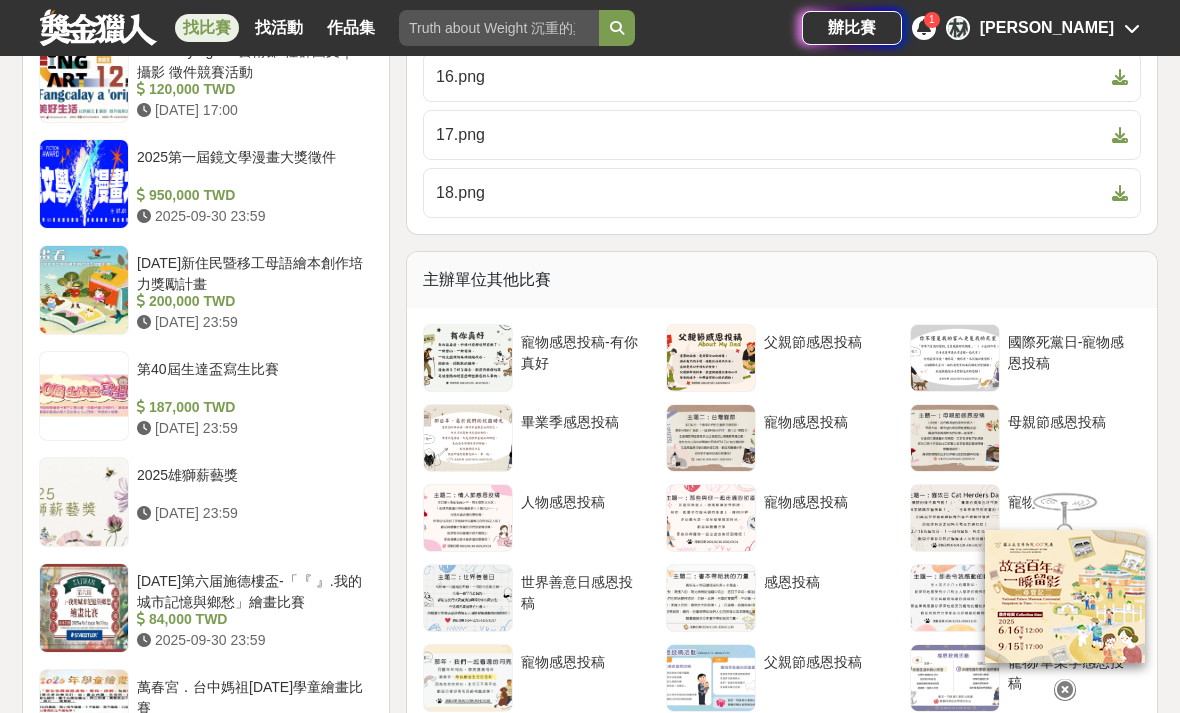 scroll, scrollTop: 2246, scrollLeft: 0, axis: vertical 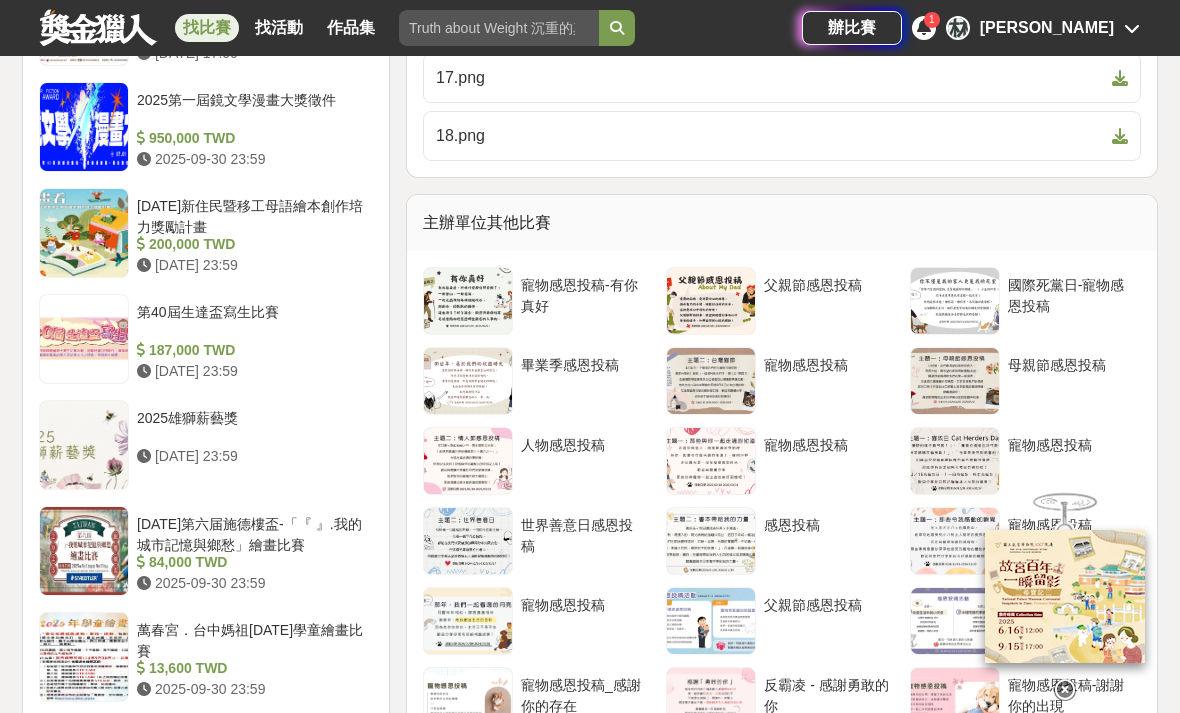 click at bounding box center (711, 301) 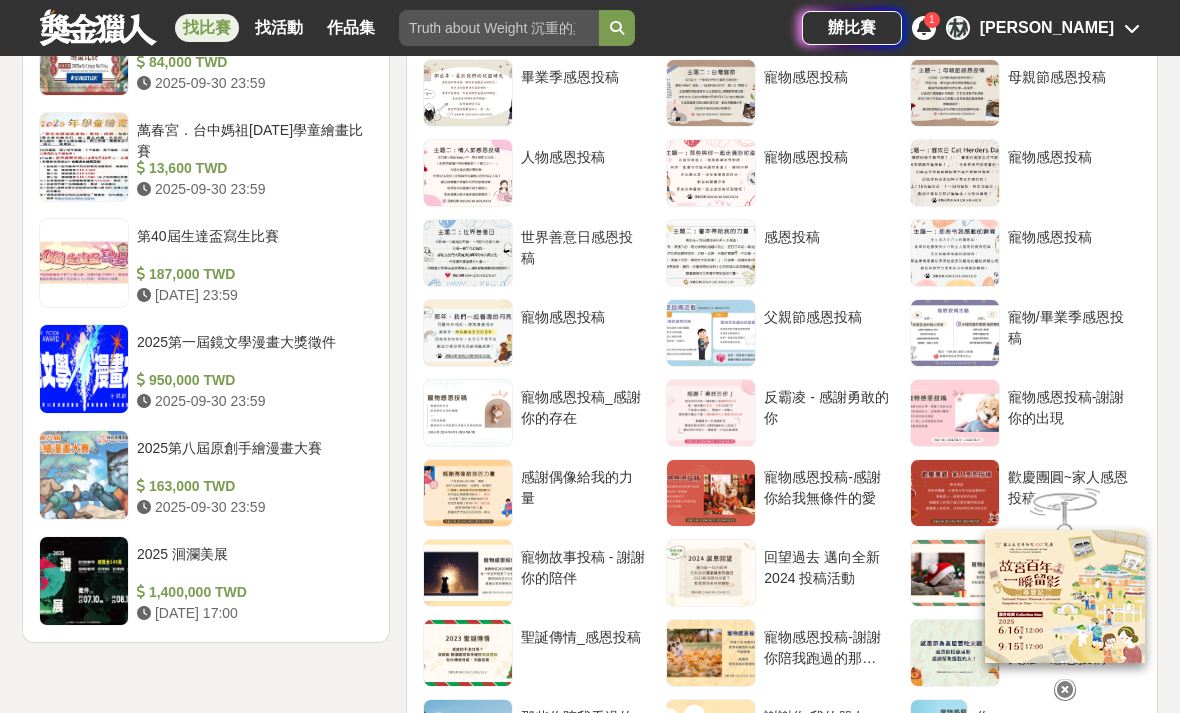 scroll, scrollTop: 2612, scrollLeft: 0, axis: vertical 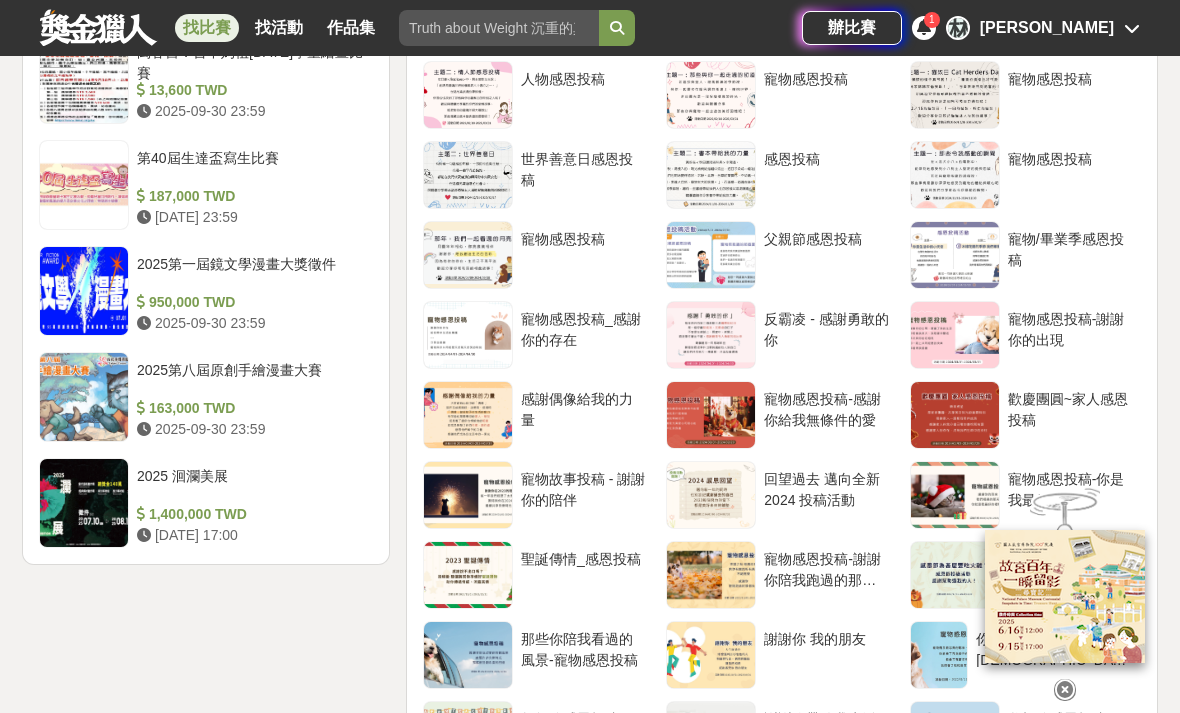 click on "反霸凌 - 感謝勇敢的你" at bounding box center [826, 335] 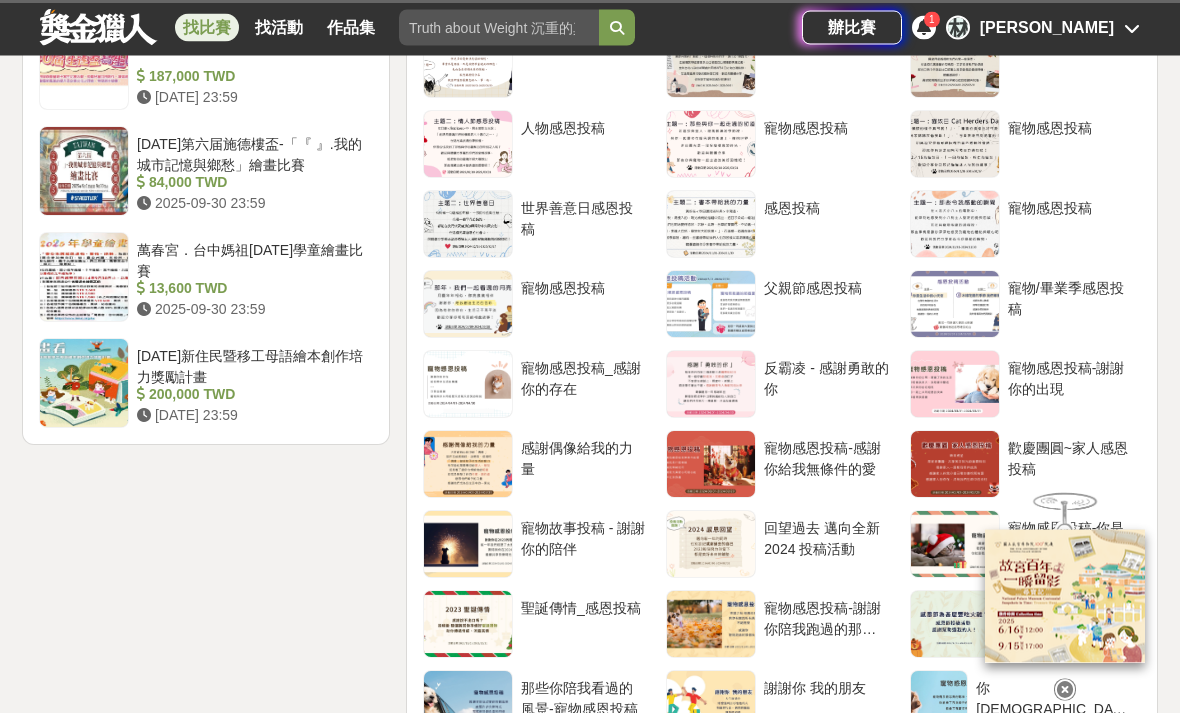 scroll, scrollTop: 2606, scrollLeft: 0, axis: vertical 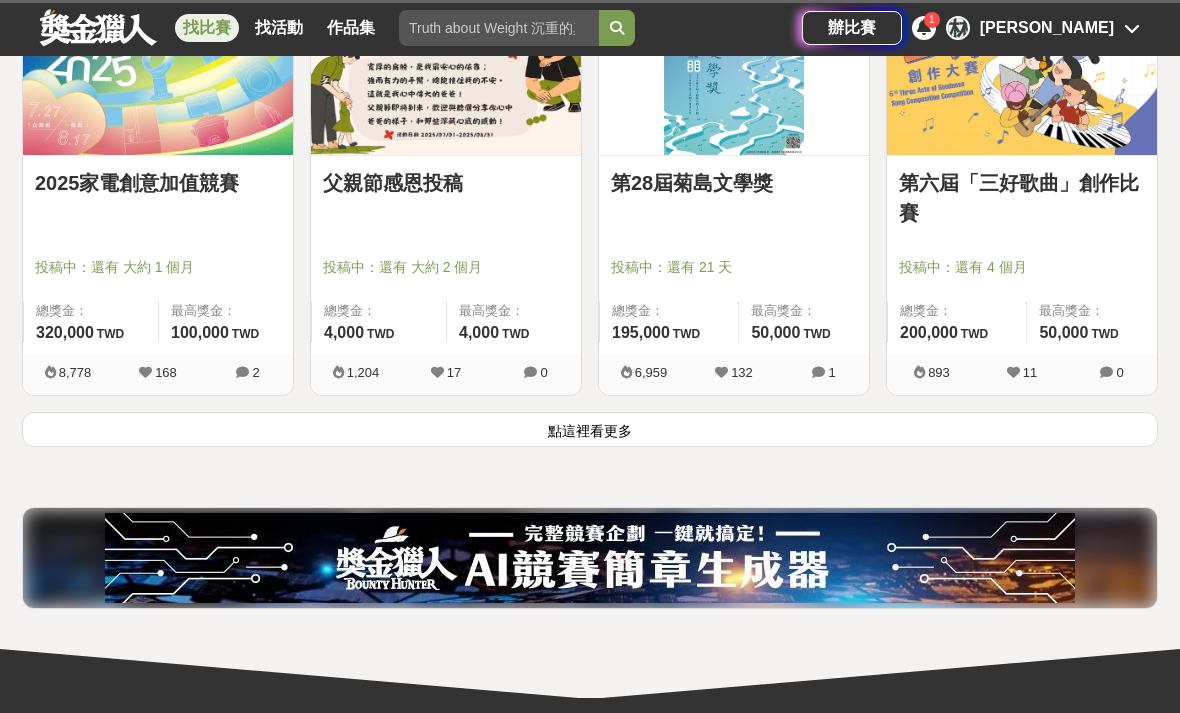 click on "點這裡看更多" at bounding box center [590, 429] 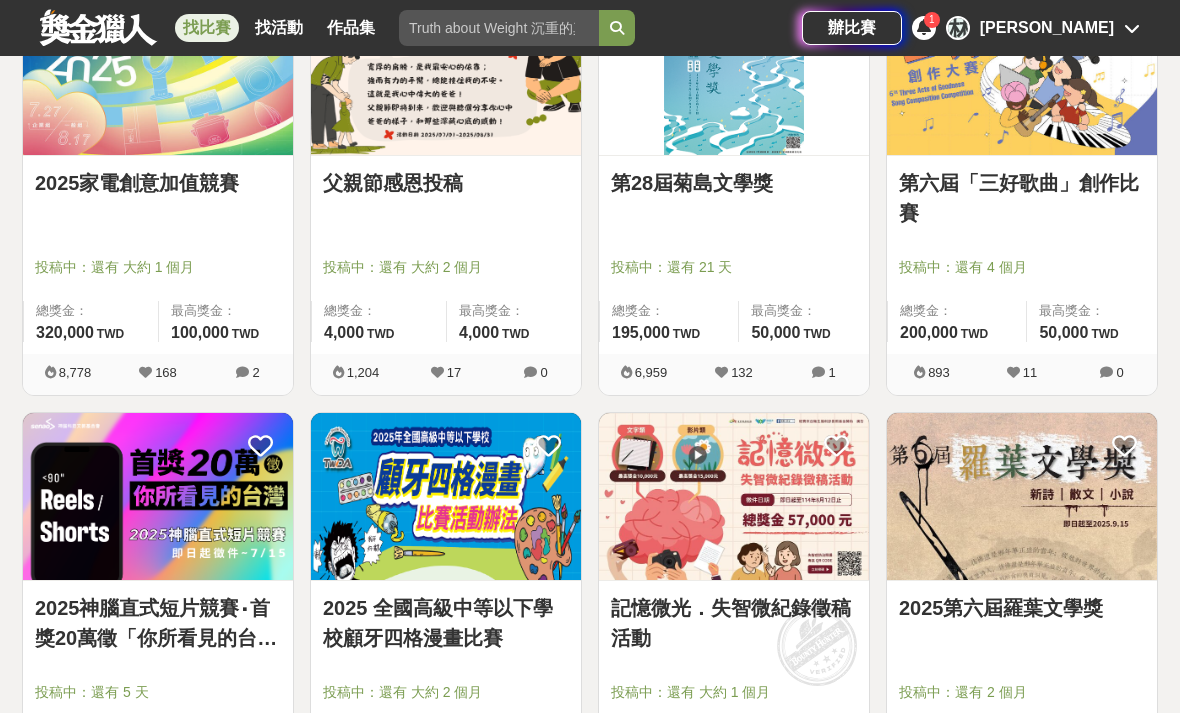 click on "第六屆「三好歌曲」創作比賽" at bounding box center [1022, 198] 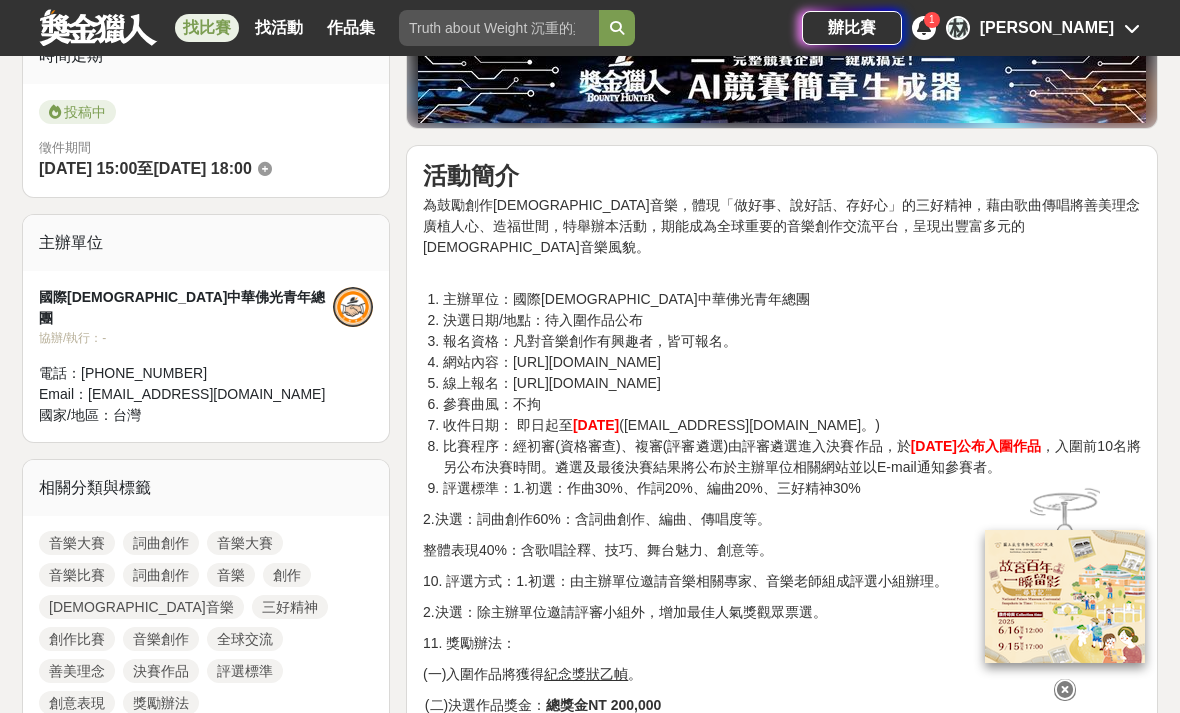 scroll, scrollTop: 532, scrollLeft: 0, axis: vertical 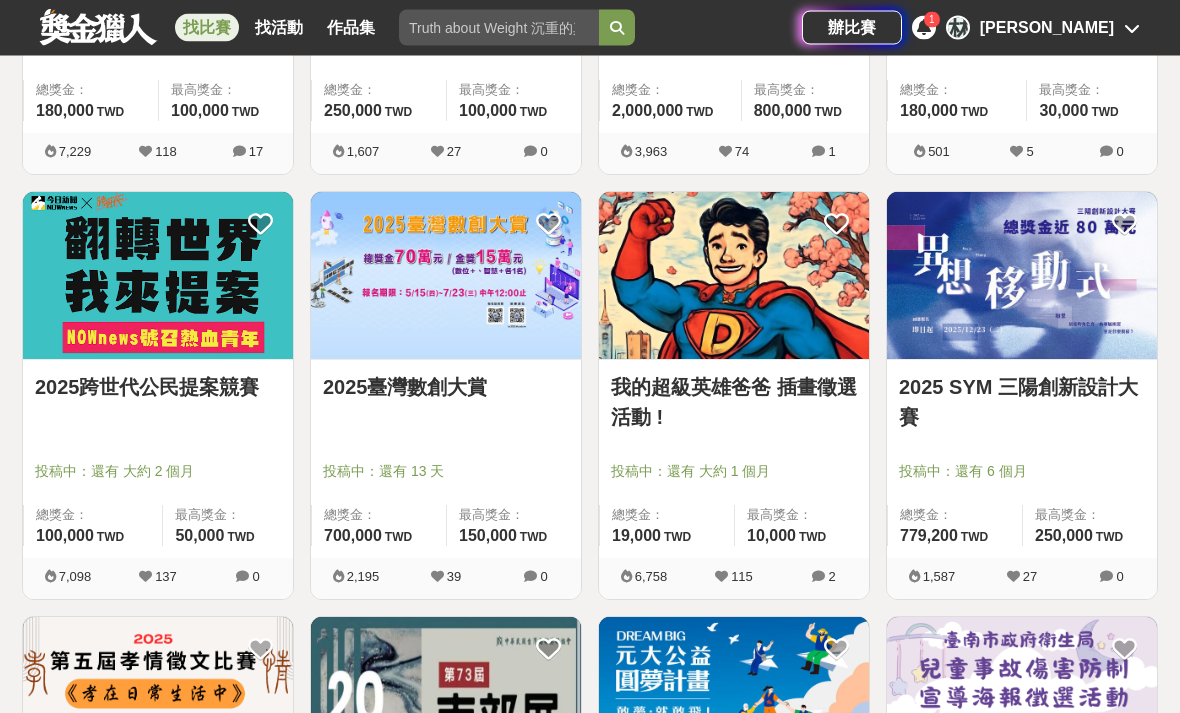 click at bounding box center [734, 276] 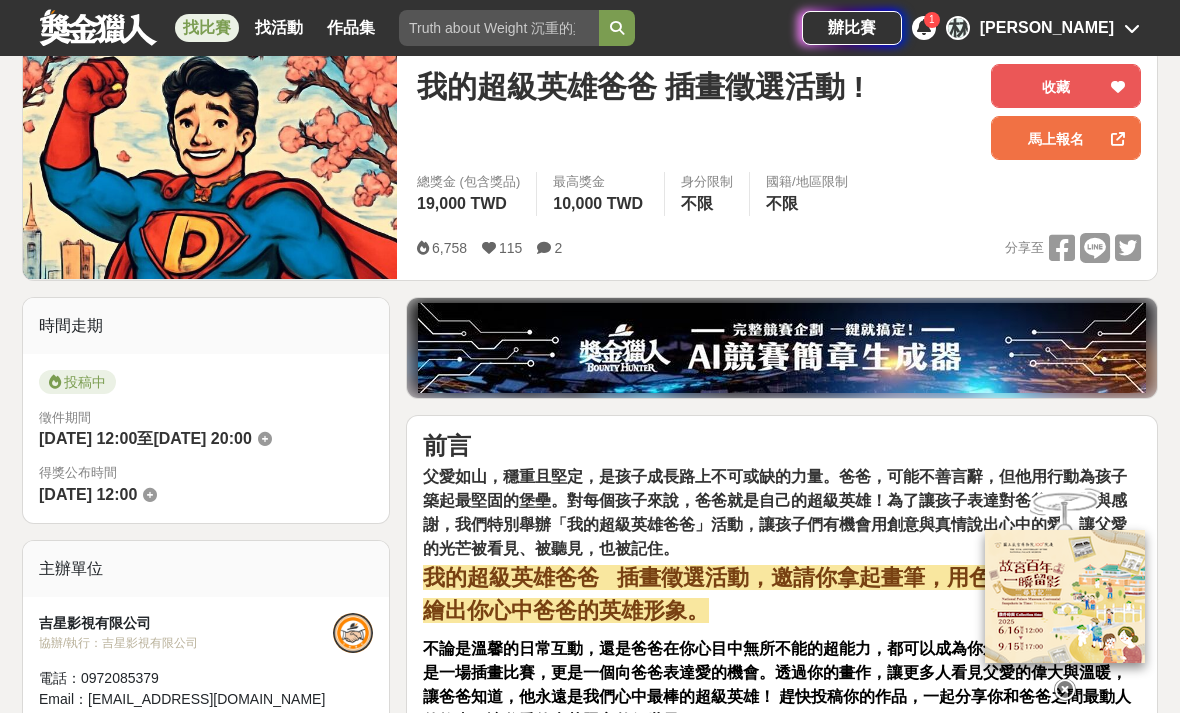 scroll, scrollTop: 254, scrollLeft: 0, axis: vertical 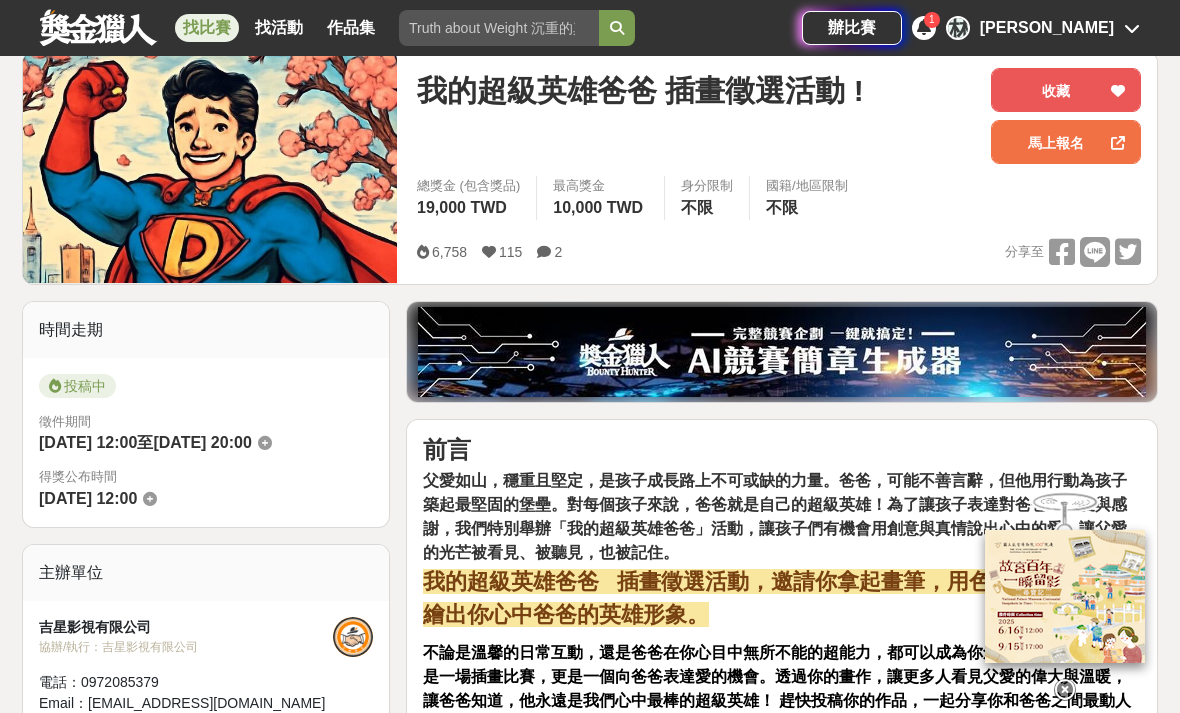 click at bounding box center [210, 167] 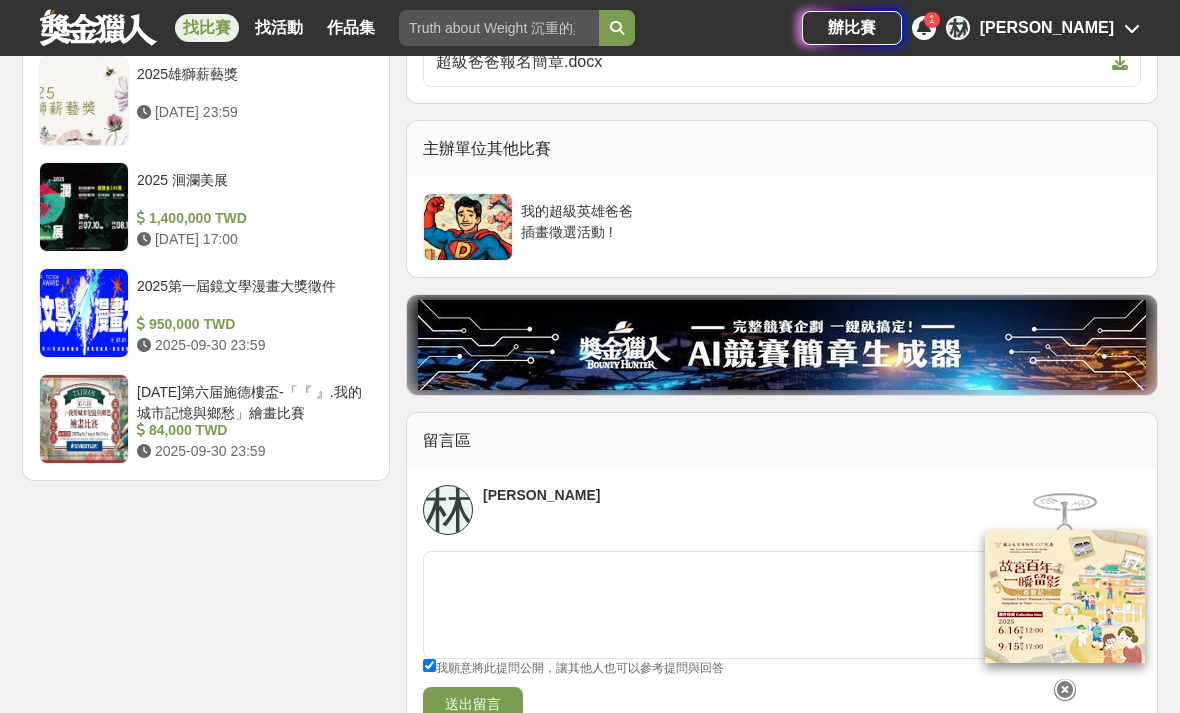 click at bounding box center [468, 227] 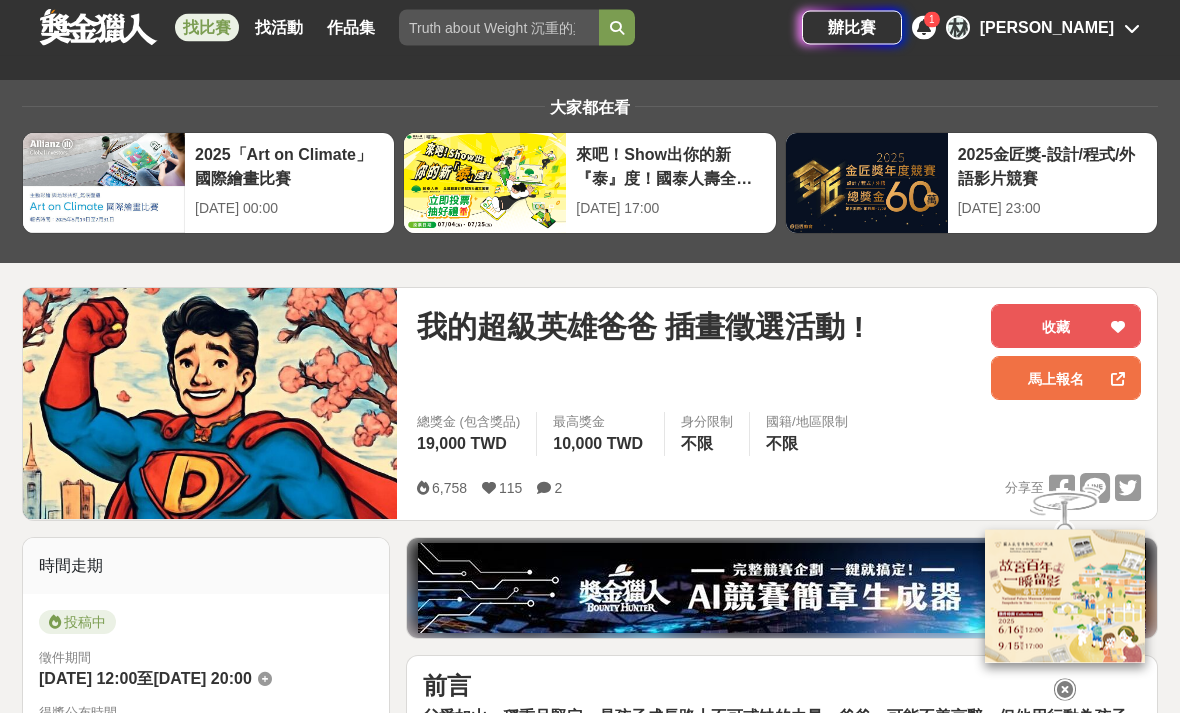 scroll, scrollTop: 0, scrollLeft: 0, axis: both 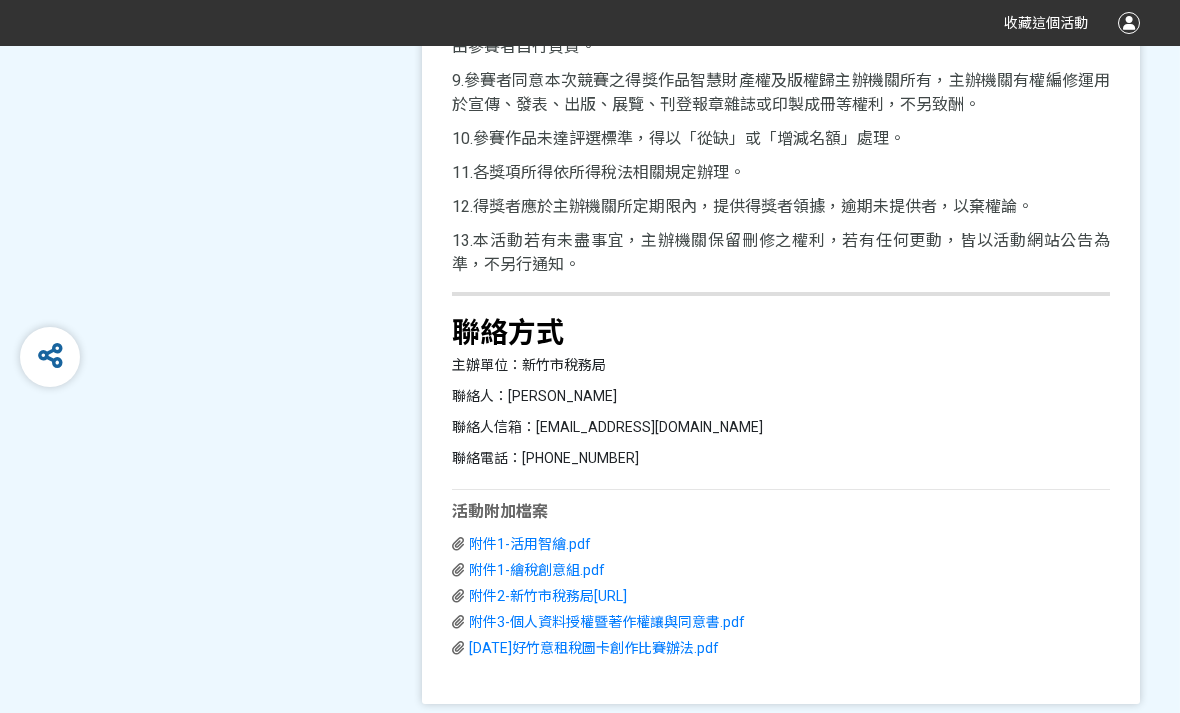 click on "附件3-個人資料授權暨著作權讓與同意書.pdf" at bounding box center [607, 622] 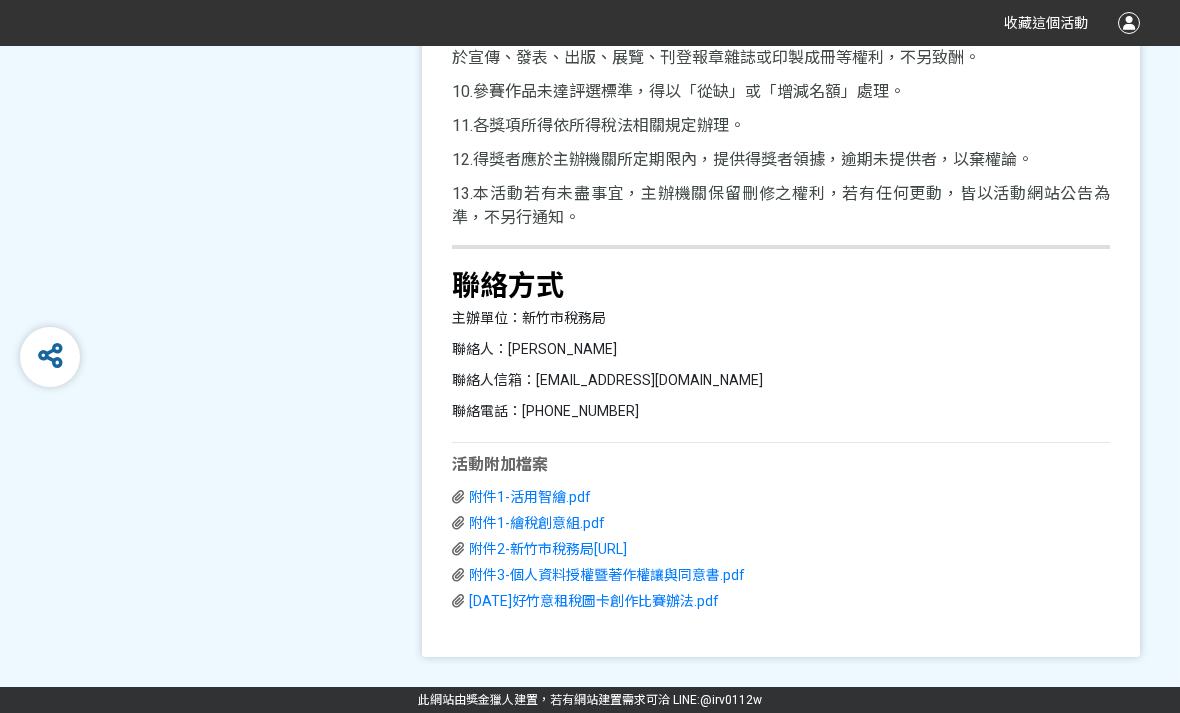 click on "[DATE]好竹意租稅圖卡創作比賽辦法.pdf" at bounding box center (594, 601) 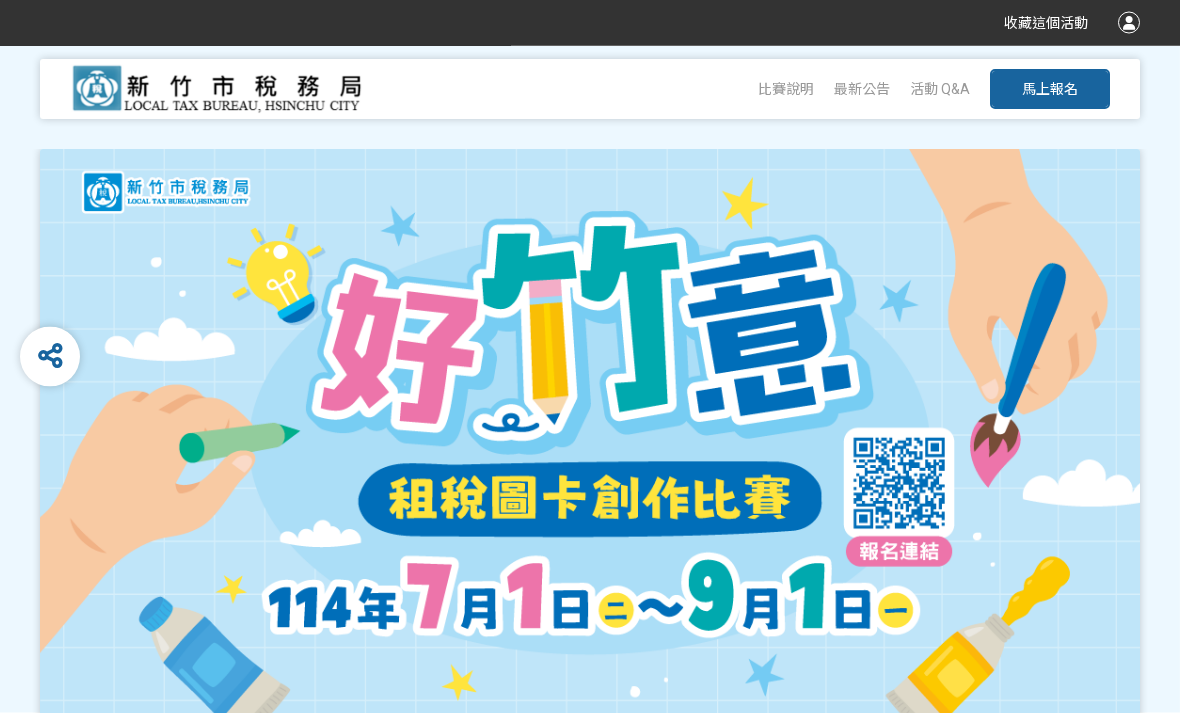 scroll, scrollTop: 0, scrollLeft: 0, axis: both 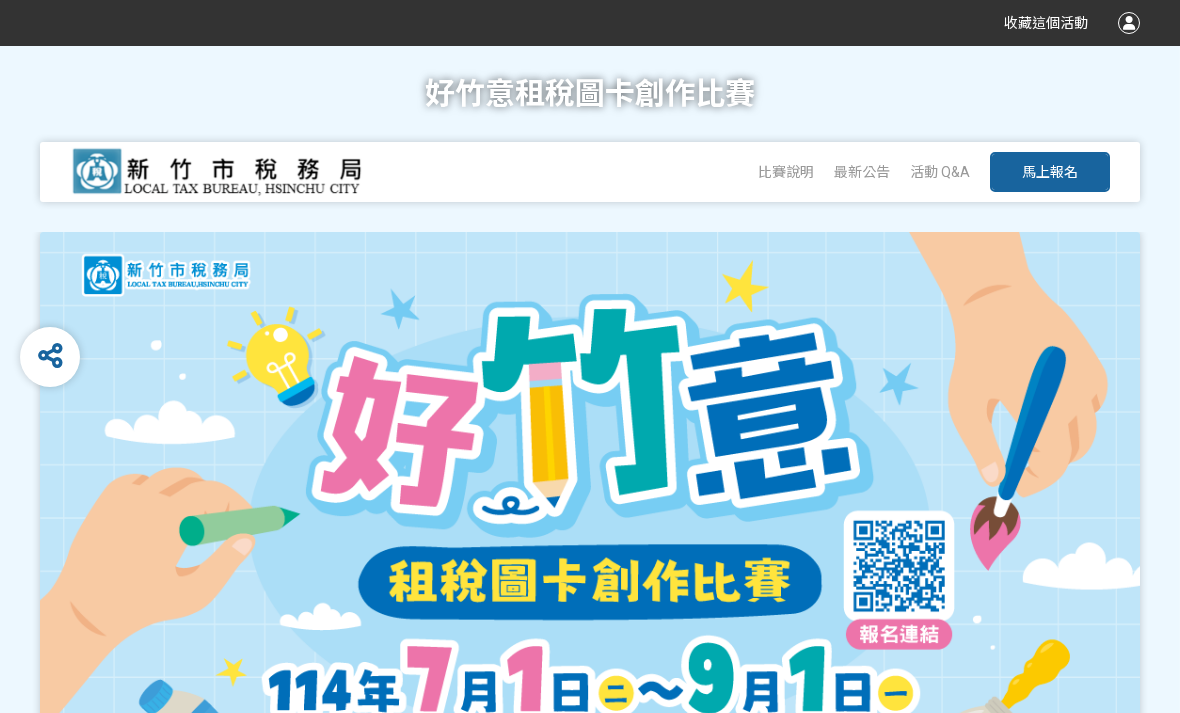 click on "收藏這個活動" at bounding box center [1046, 23] 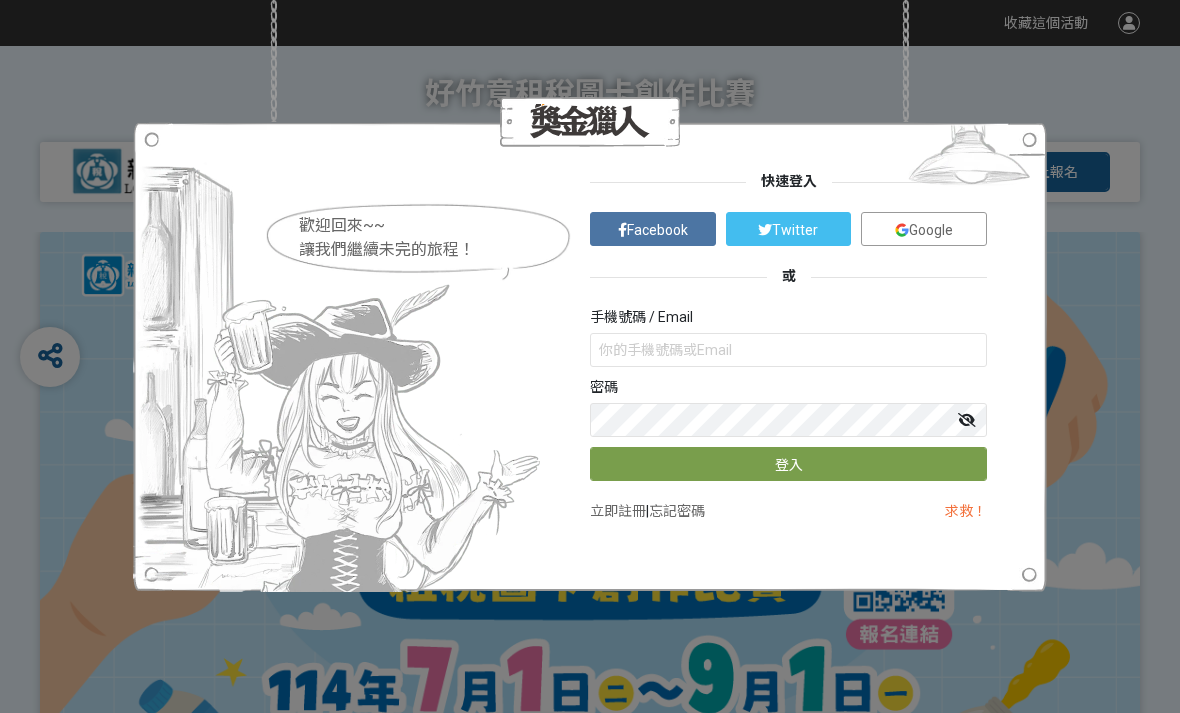 click on "Facebook" at bounding box center (653, 229) 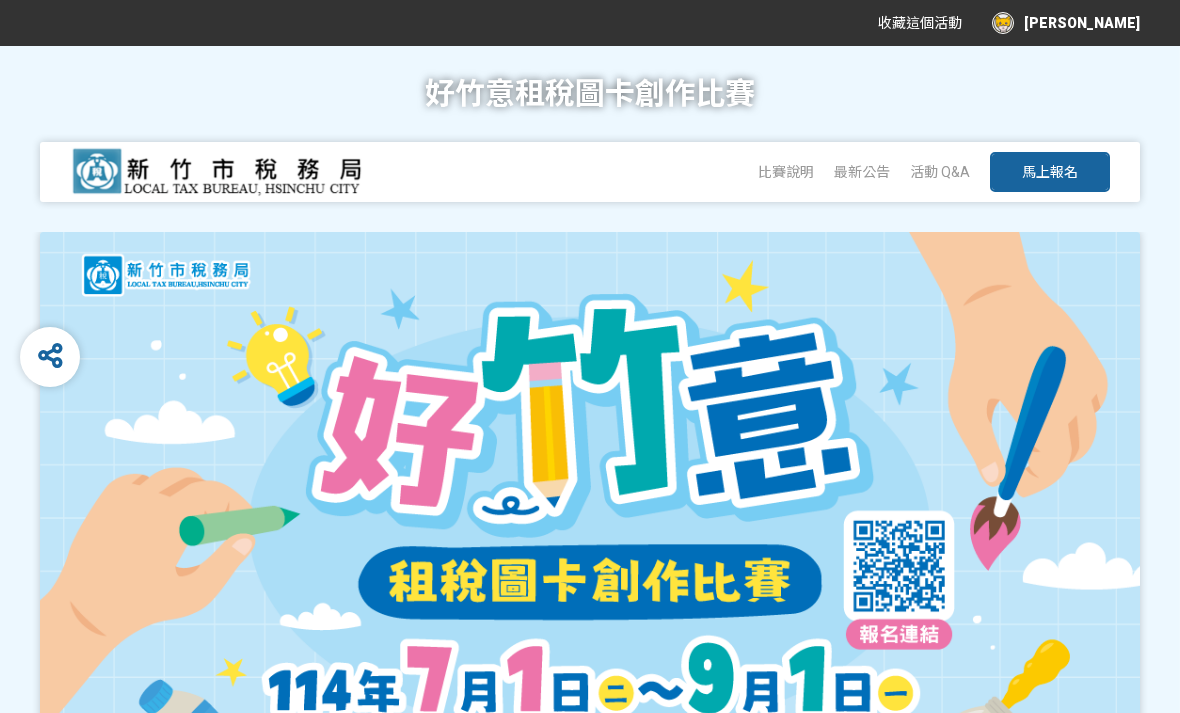 click on "收藏這個活動" at bounding box center (920, 23) 